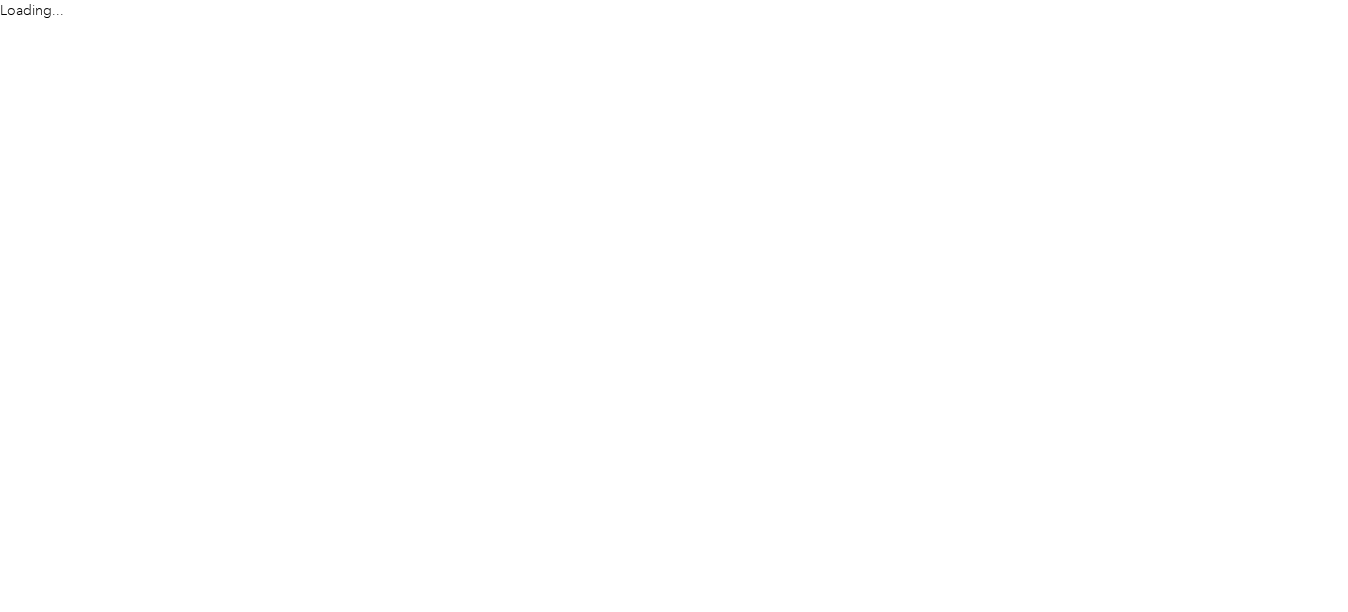 scroll, scrollTop: 0, scrollLeft: 0, axis: both 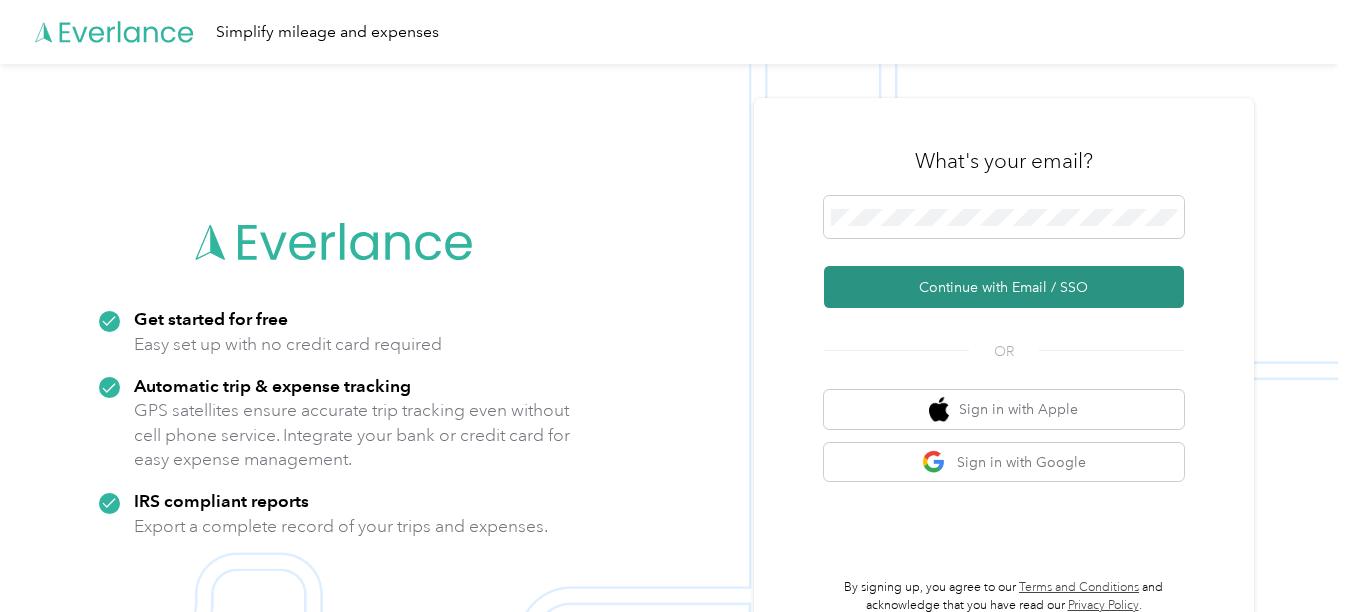 click on "Continue with Email / SSO" at bounding box center [1004, 287] 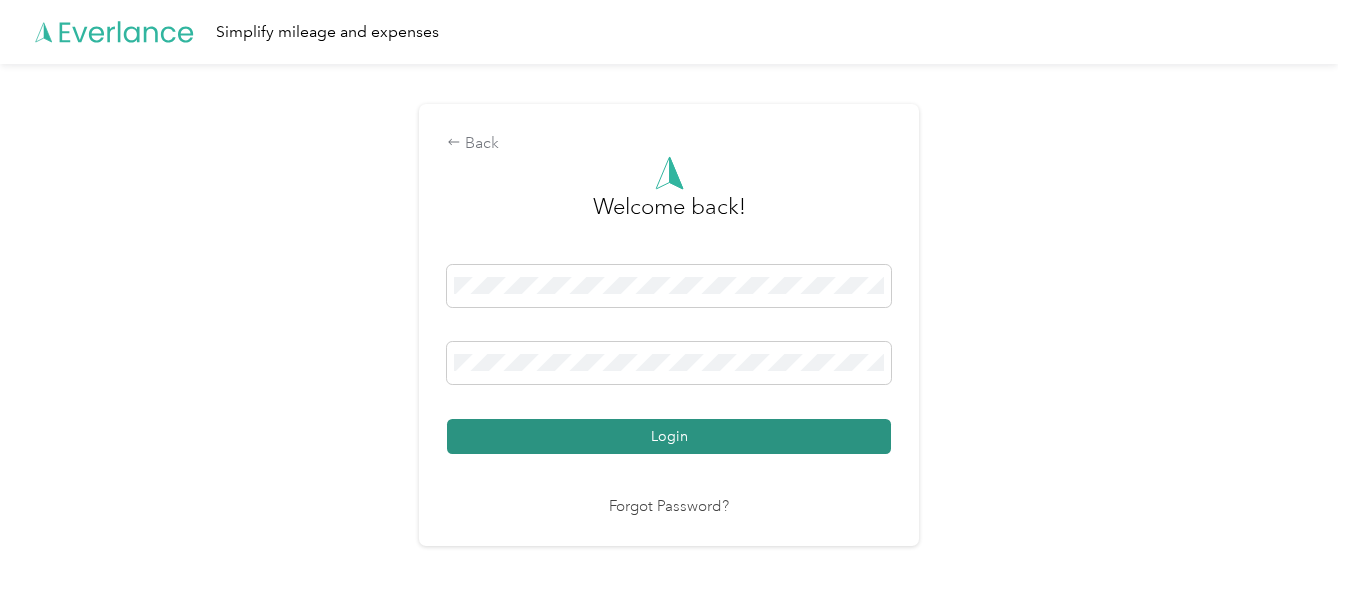 click on "Login" at bounding box center [669, 436] 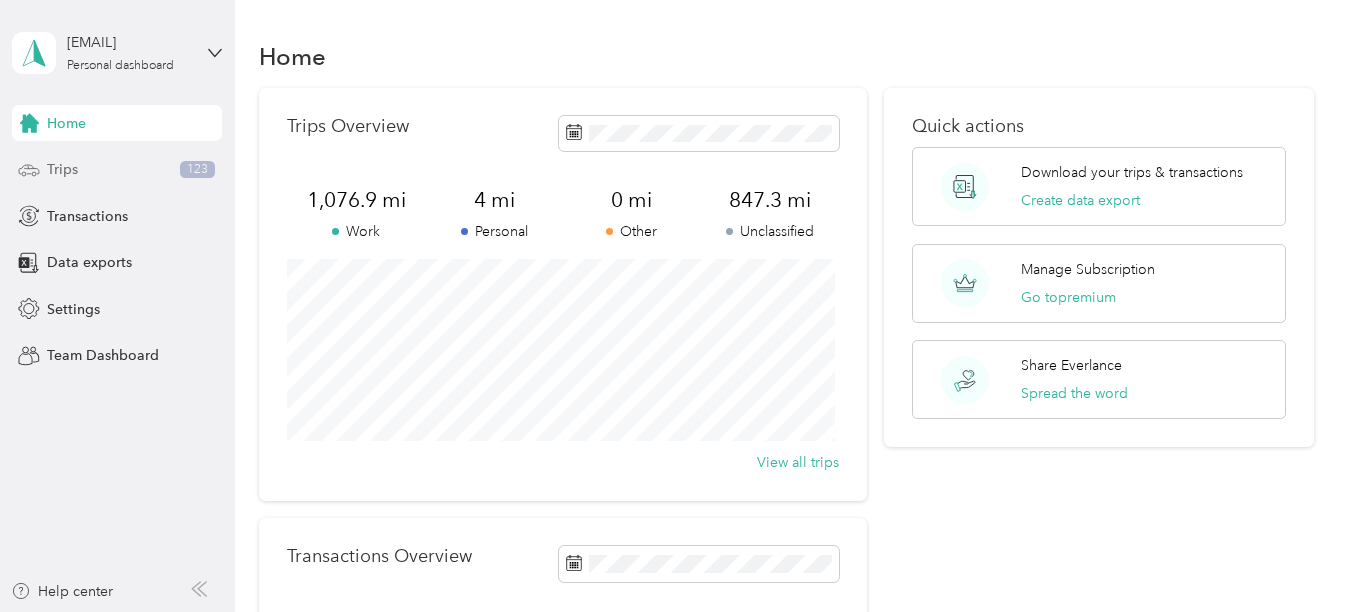 click on "Trips 123" at bounding box center (117, 170) 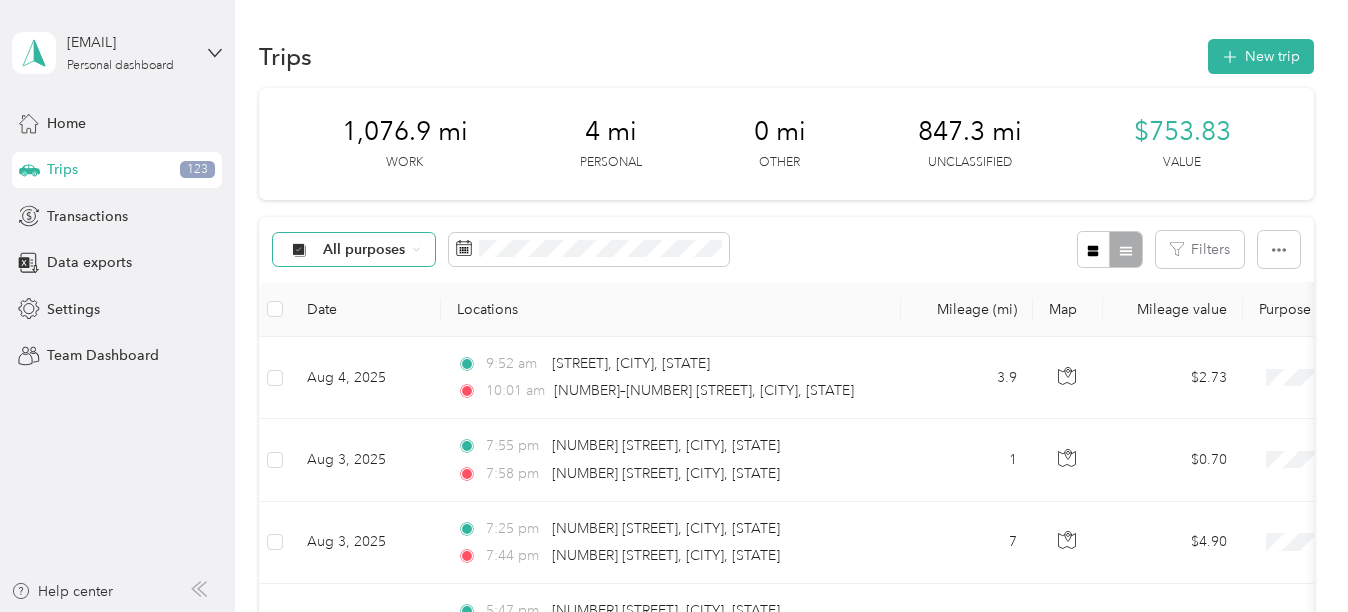 click 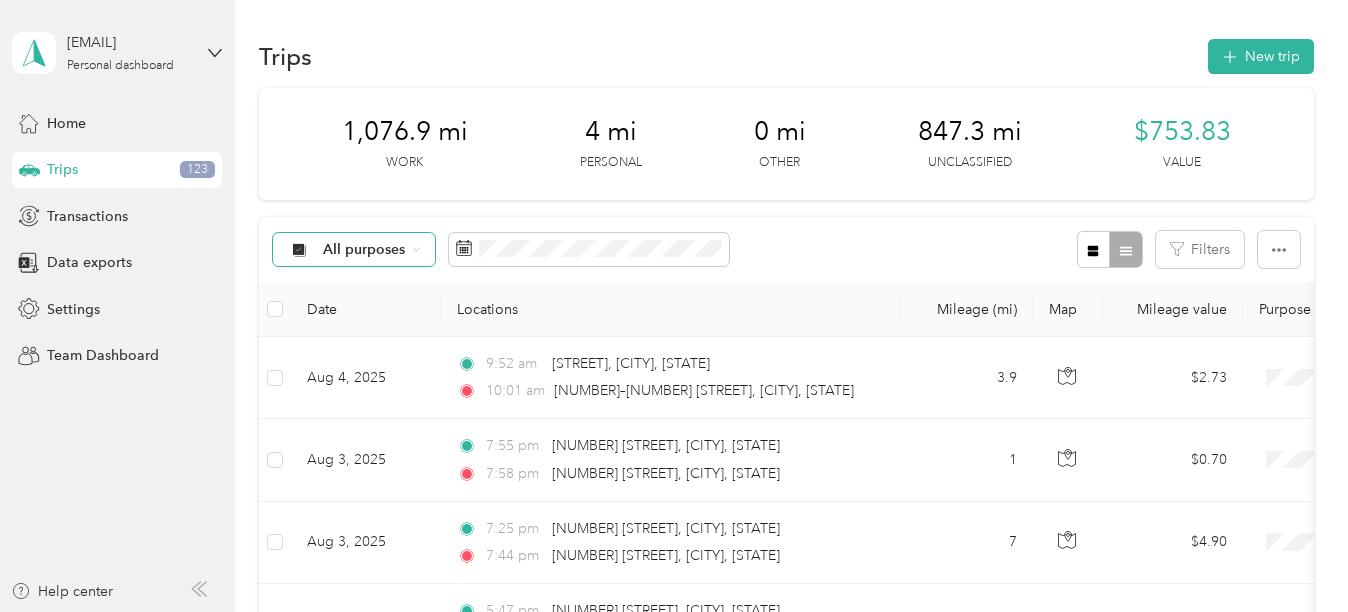 click on "Unclassified" at bounding box center [374, 315] 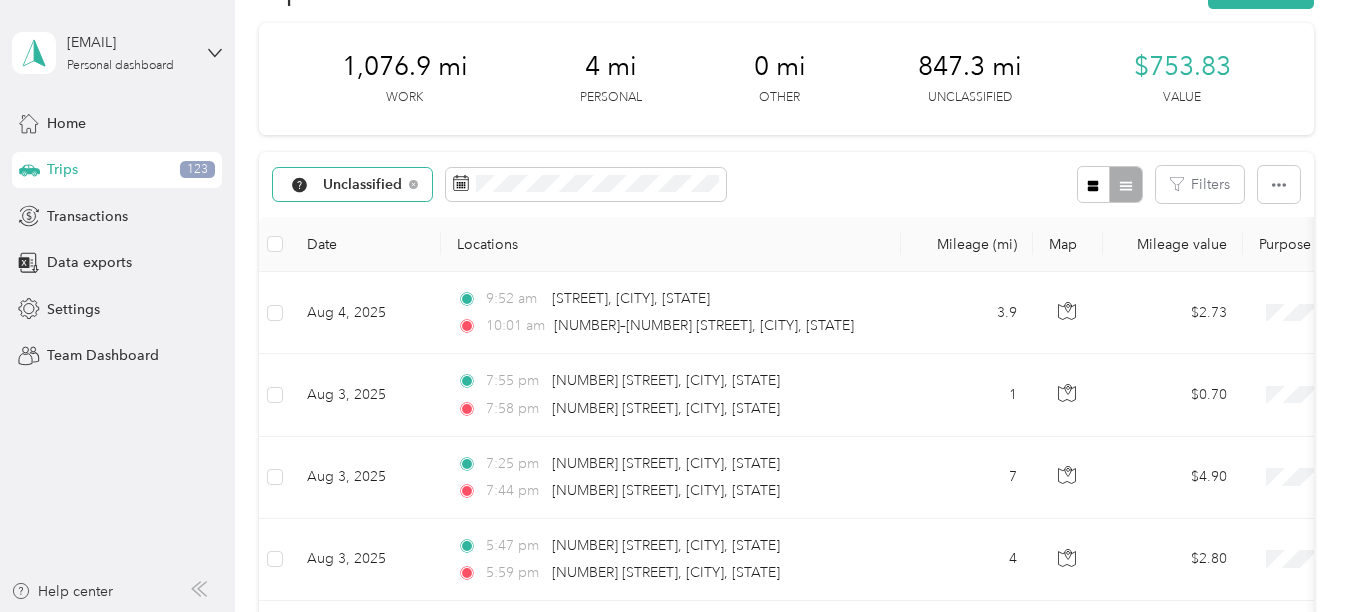 scroll, scrollTop: 100, scrollLeft: 0, axis: vertical 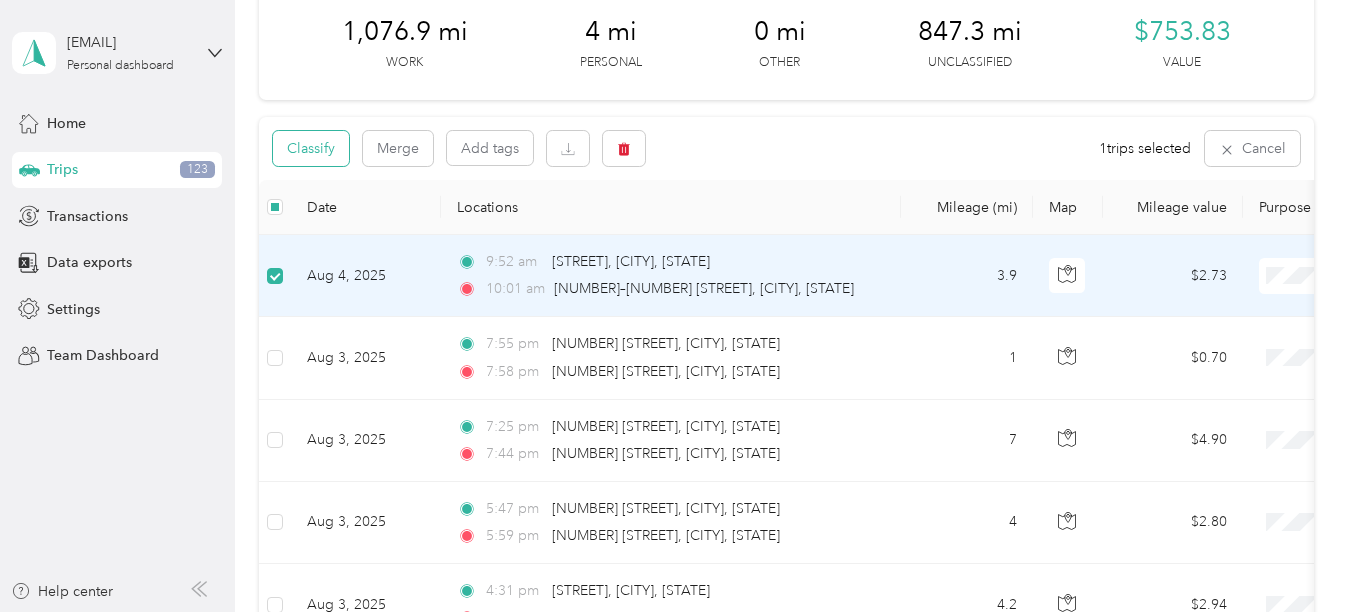 click on "Classify" at bounding box center [311, 148] 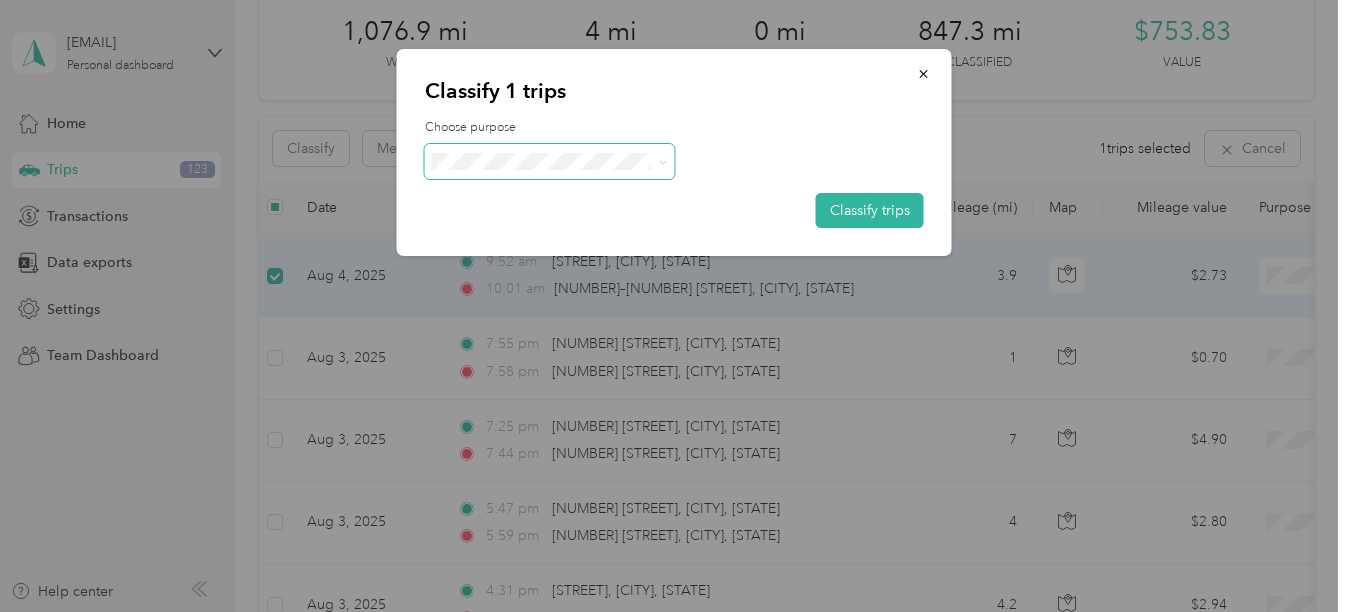 click at bounding box center (659, 161) 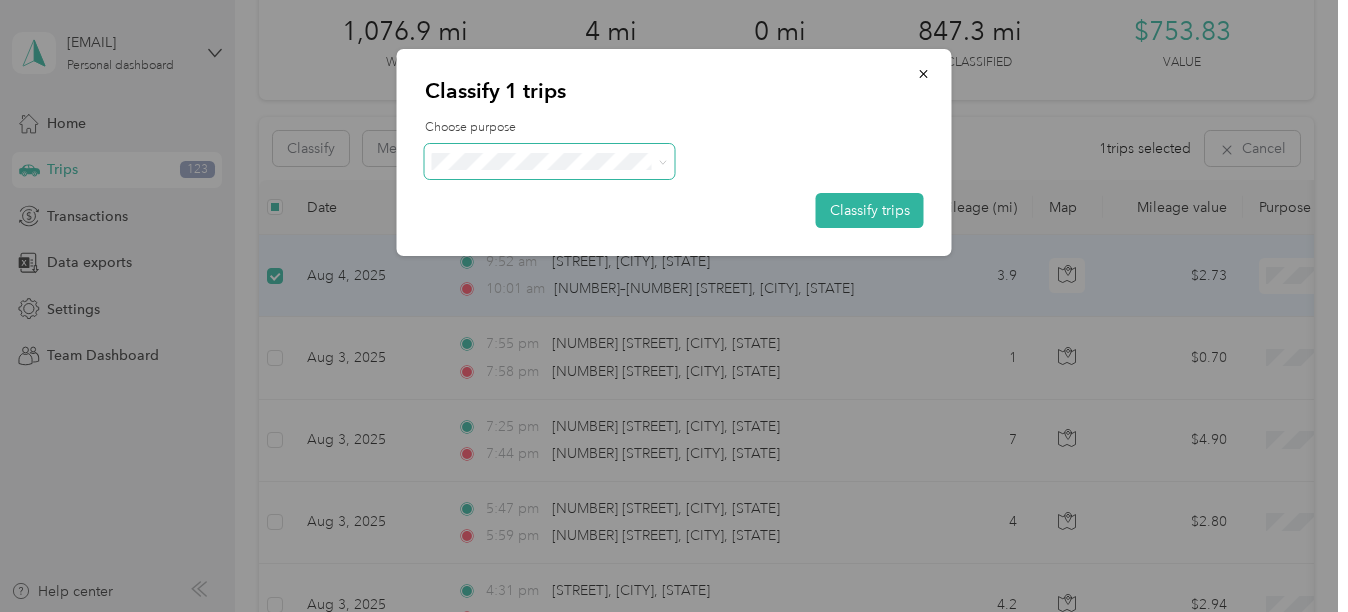 click 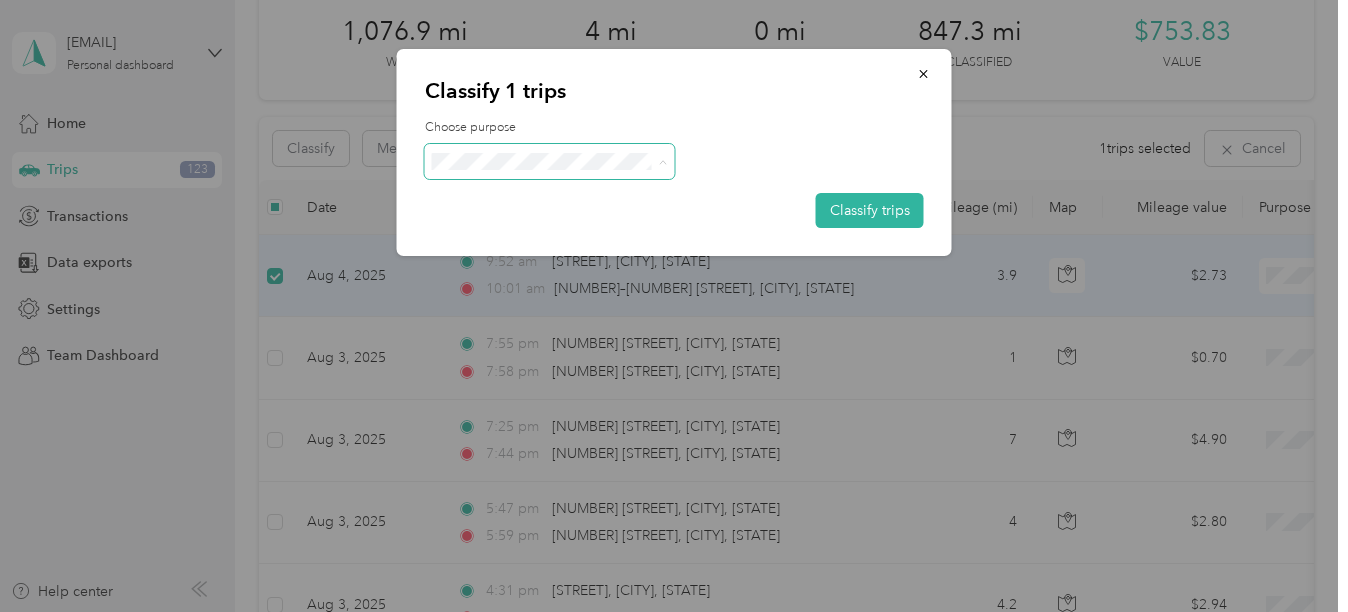 click on "Real Estate" at bounding box center [567, 268] 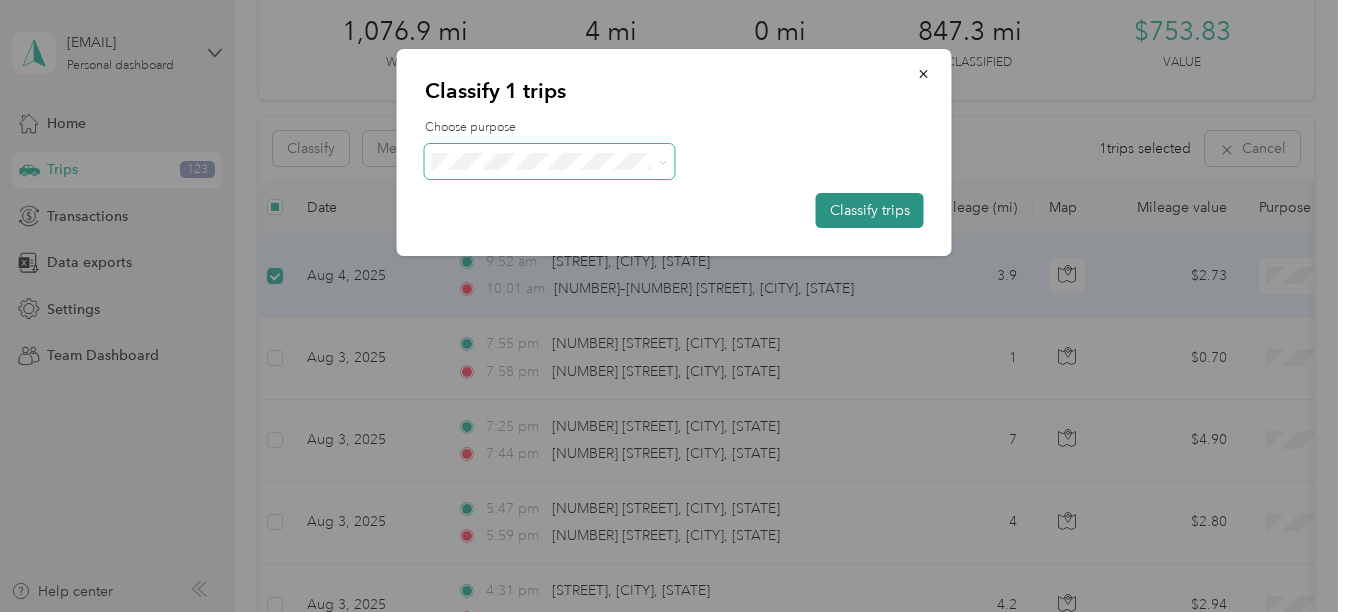 click on "Classify trips" at bounding box center [870, 210] 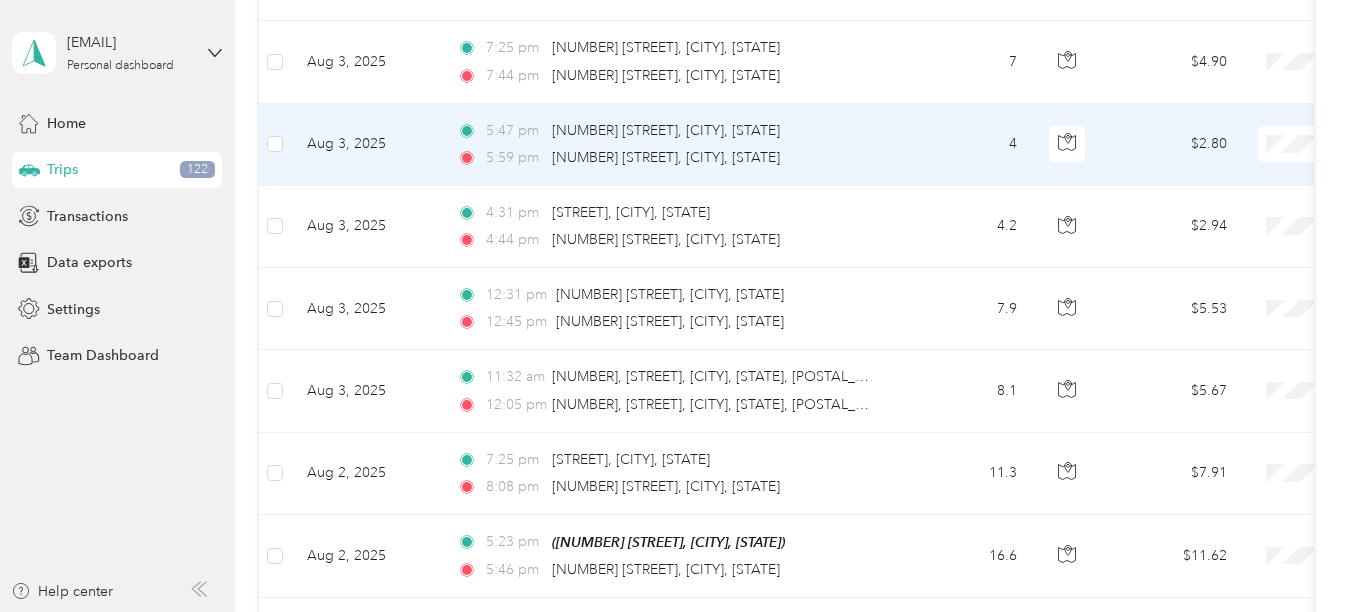 scroll, scrollTop: 400, scrollLeft: 0, axis: vertical 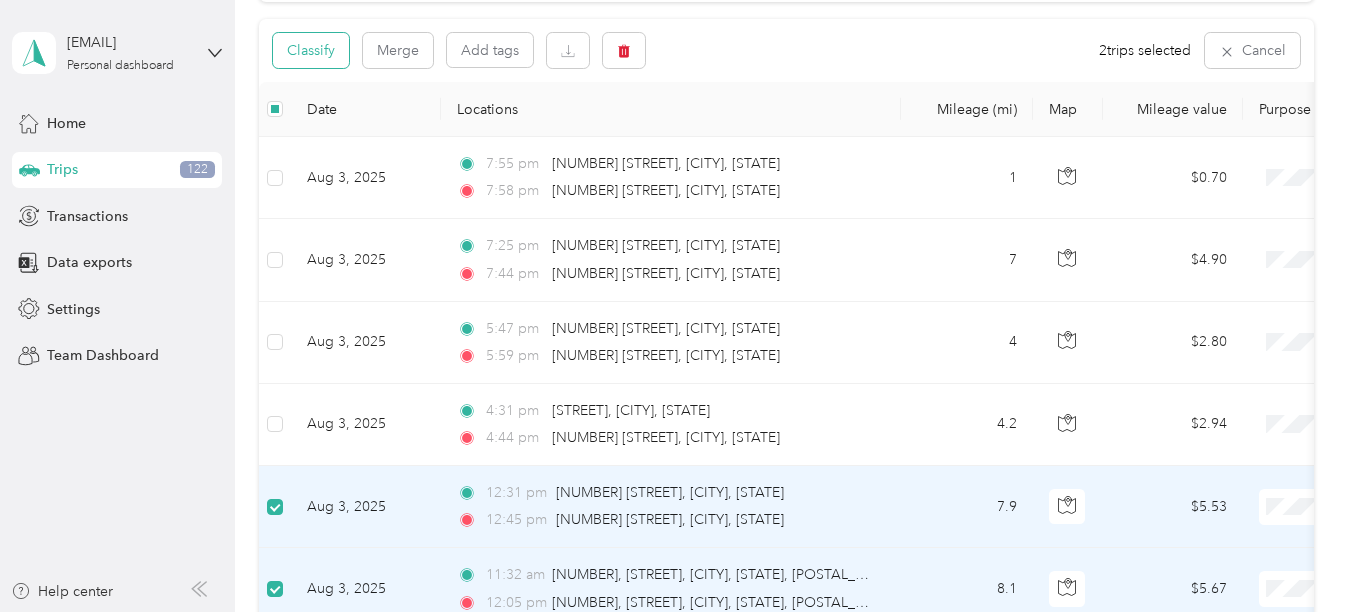 click on "Classify" at bounding box center [311, 50] 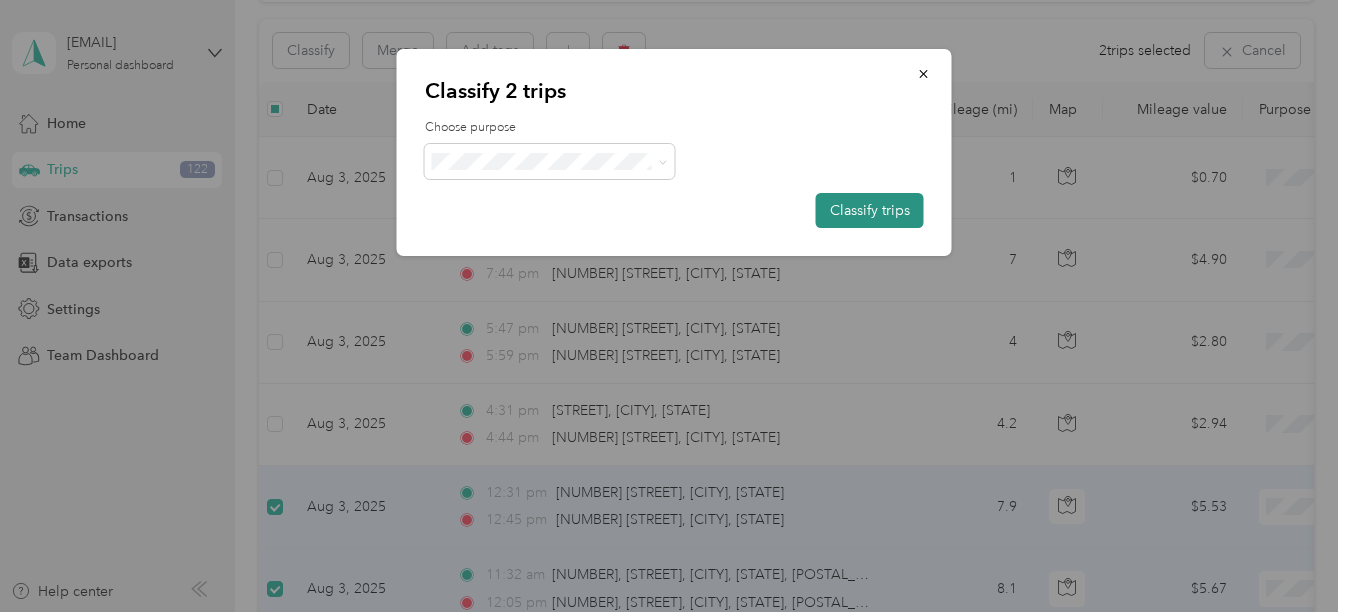 click on "Classify trips" at bounding box center [870, 210] 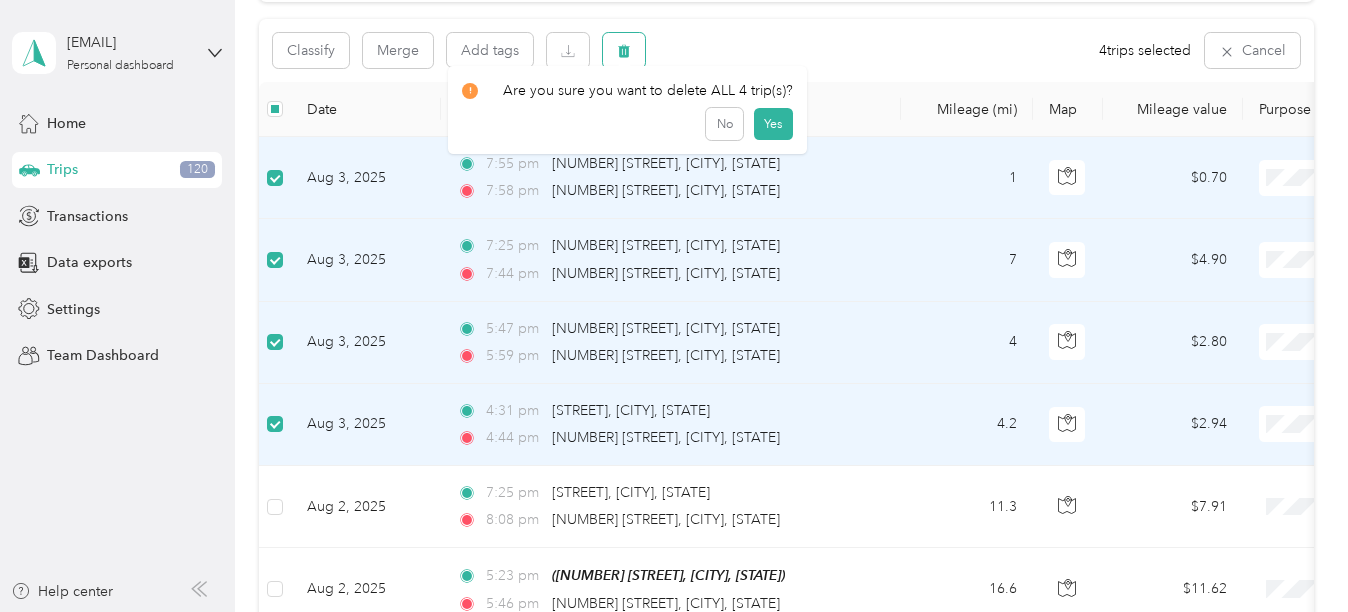 click 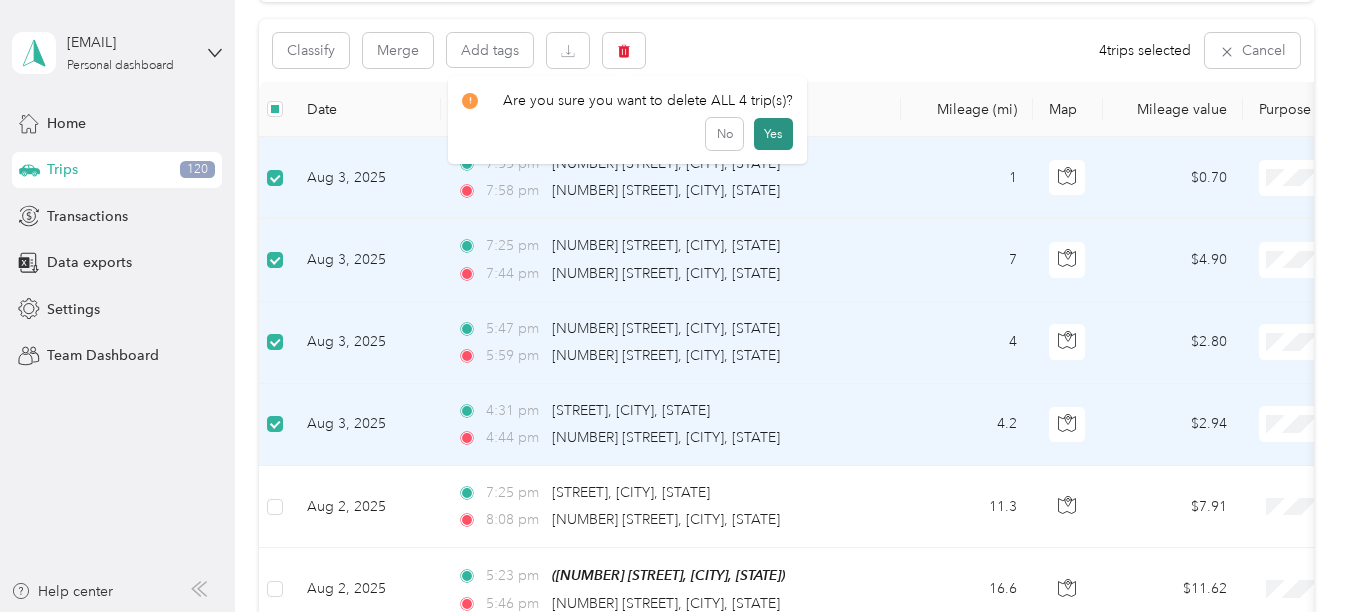 click on "Yes" at bounding box center (773, 134) 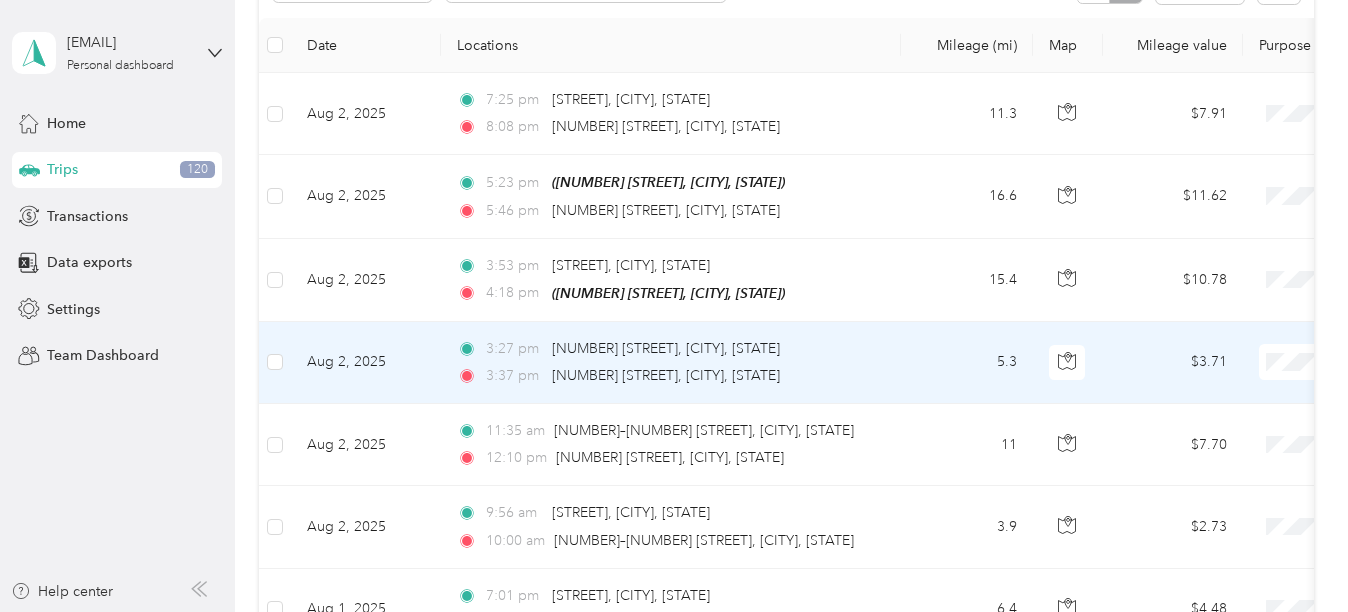 scroll, scrollTop: 398, scrollLeft: 0, axis: vertical 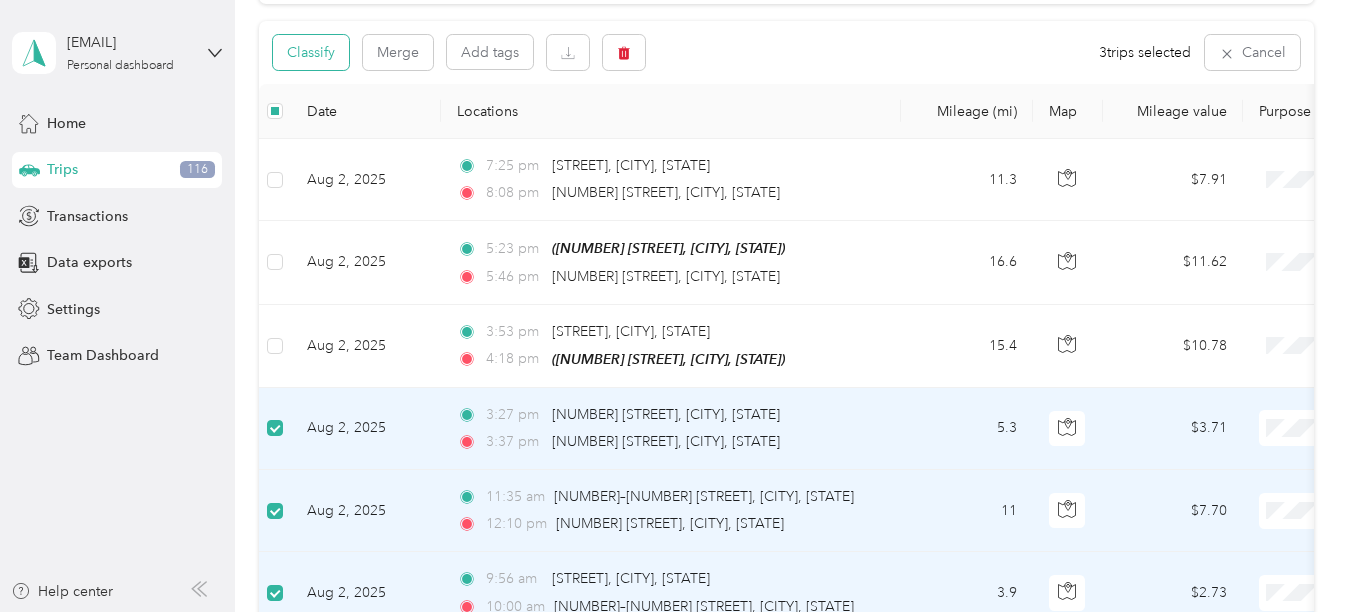 click on "Classify" at bounding box center [311, 52] 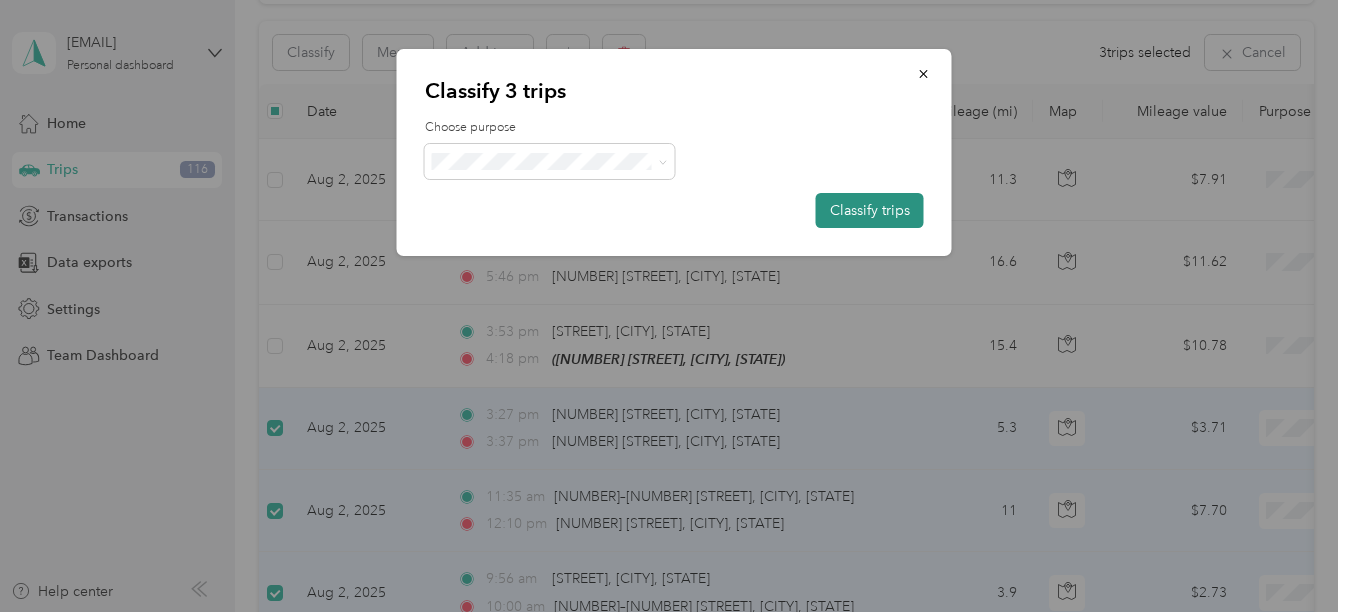 click on "Classify trips" at bounding box center [870, 210] 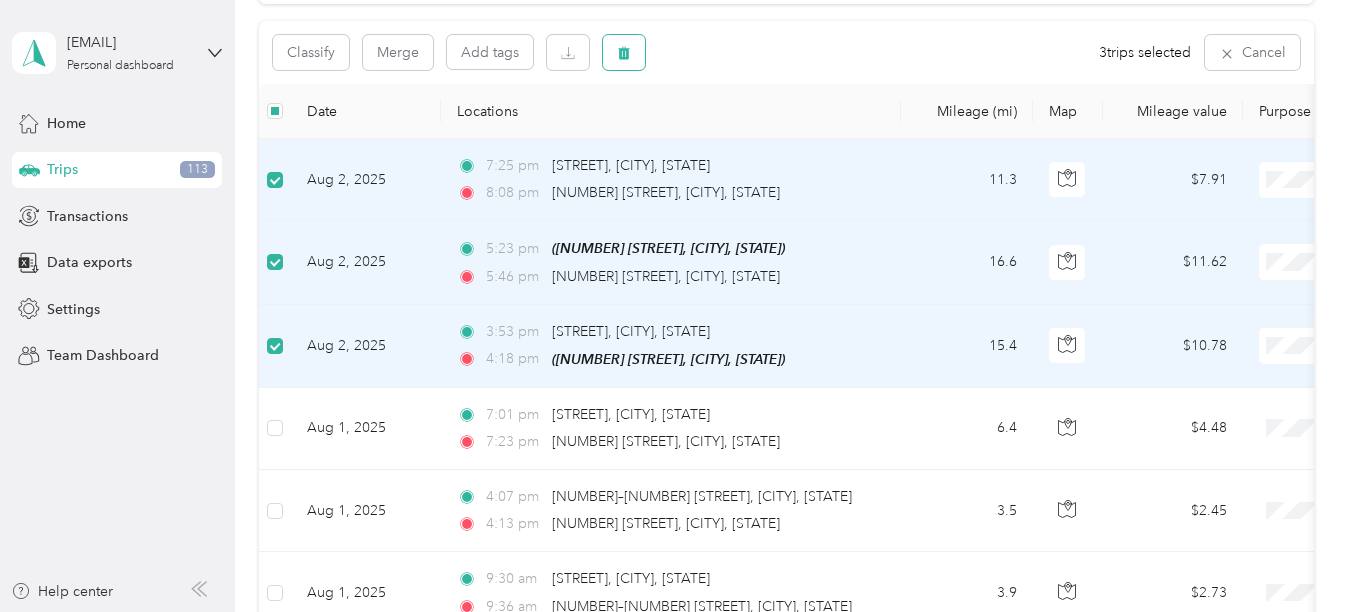 click at bounding box center [624, 52] 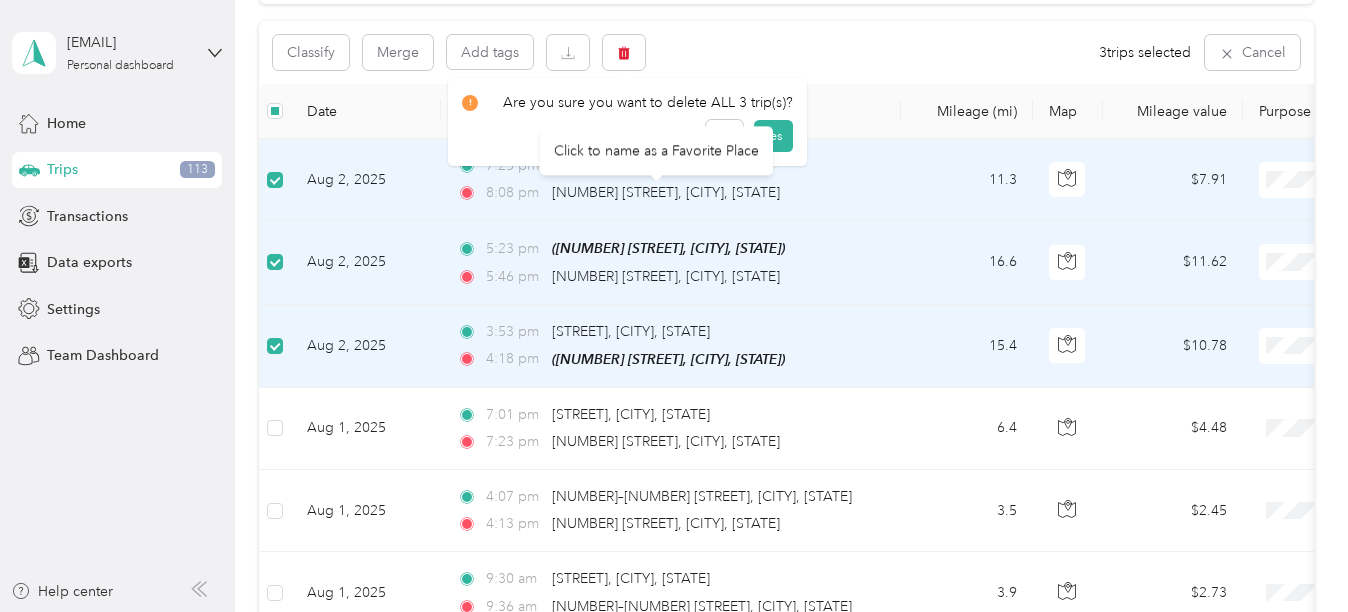 click on "Click to name as a Favorite Place" at bounding box center (656, 151) 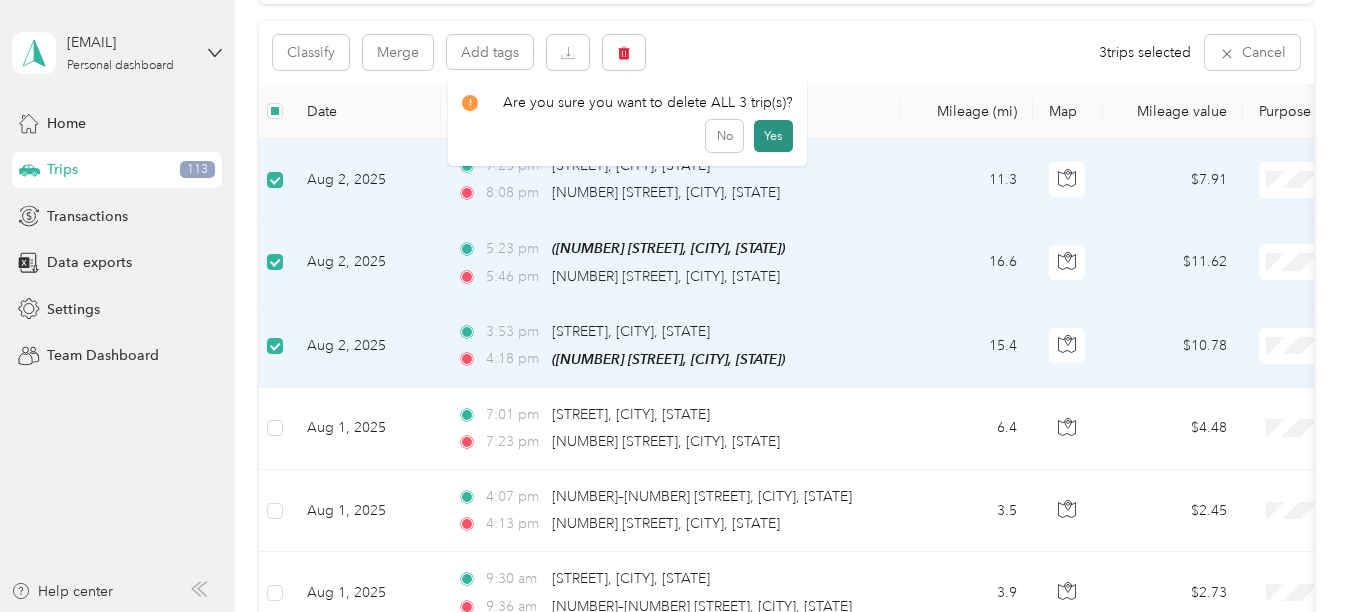 click on "Yes" at bounding box center (773, 136) 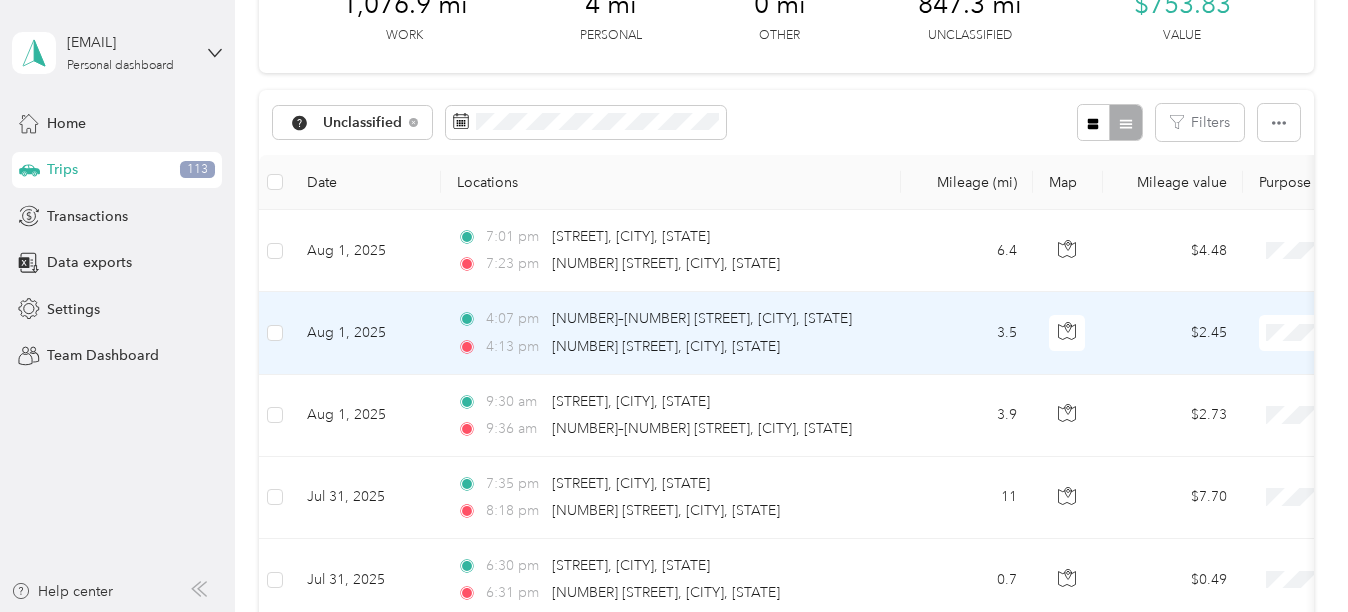 scroll, scrollTop: 96, scrollLeft: 0, axis: vertical 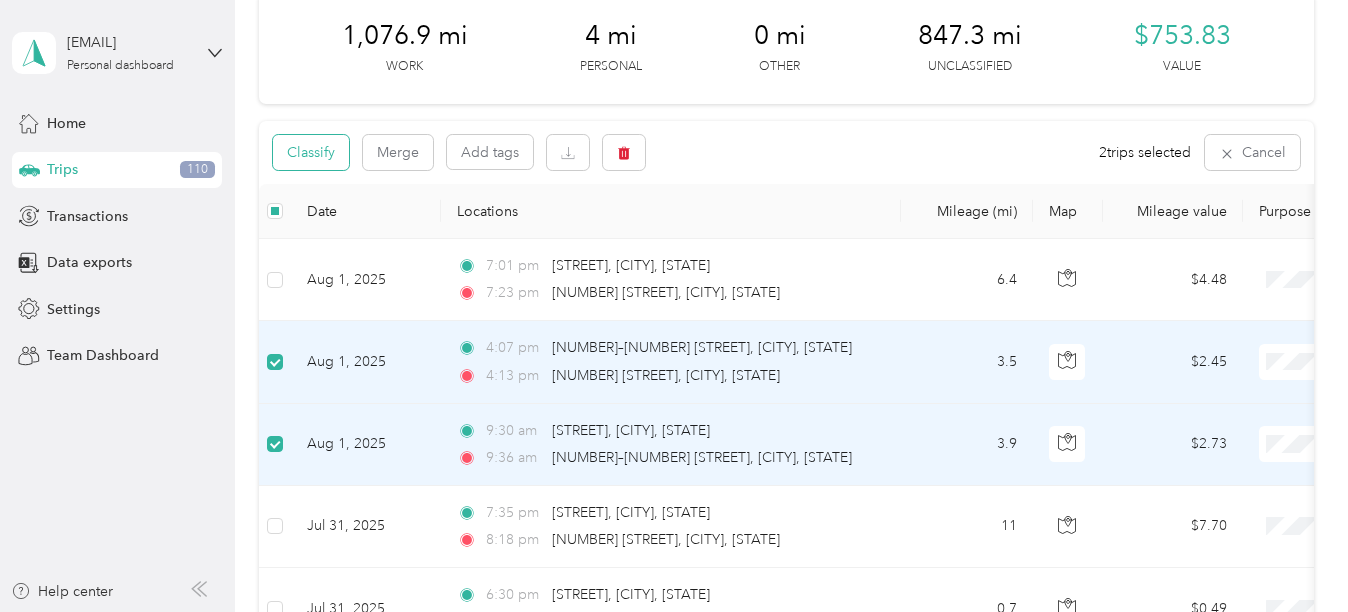 click on "Classify" at bounding box center (311, 152) 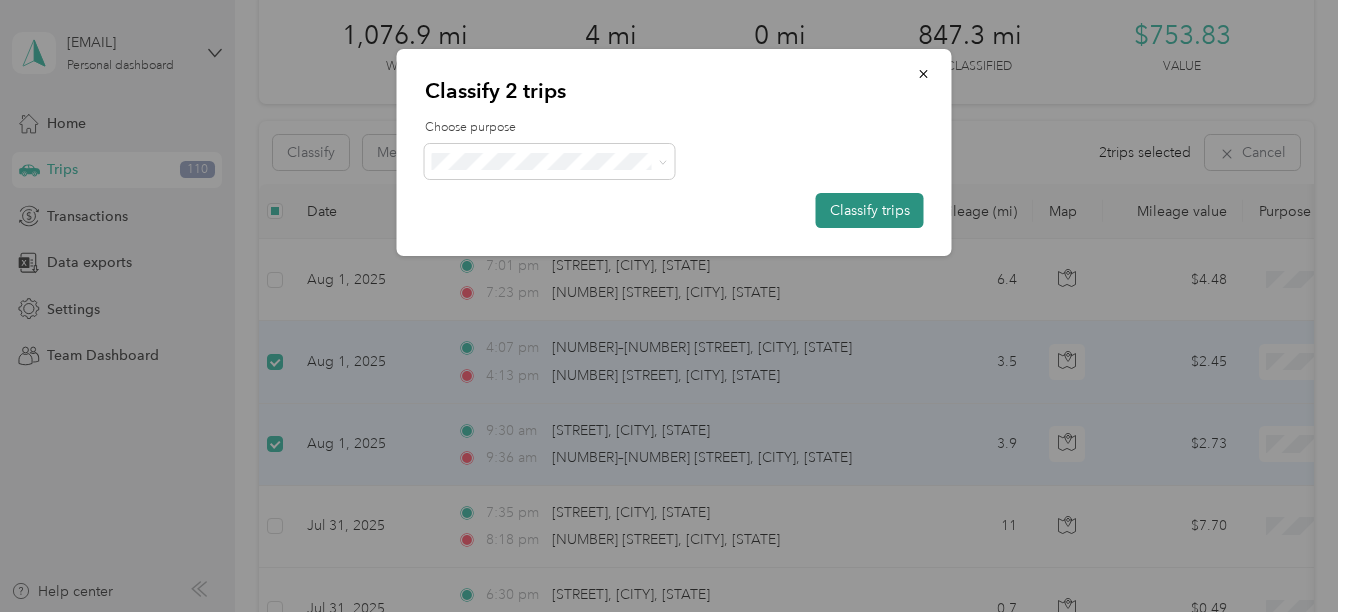 click on "Classify trips" at bounding box center [870, 210] 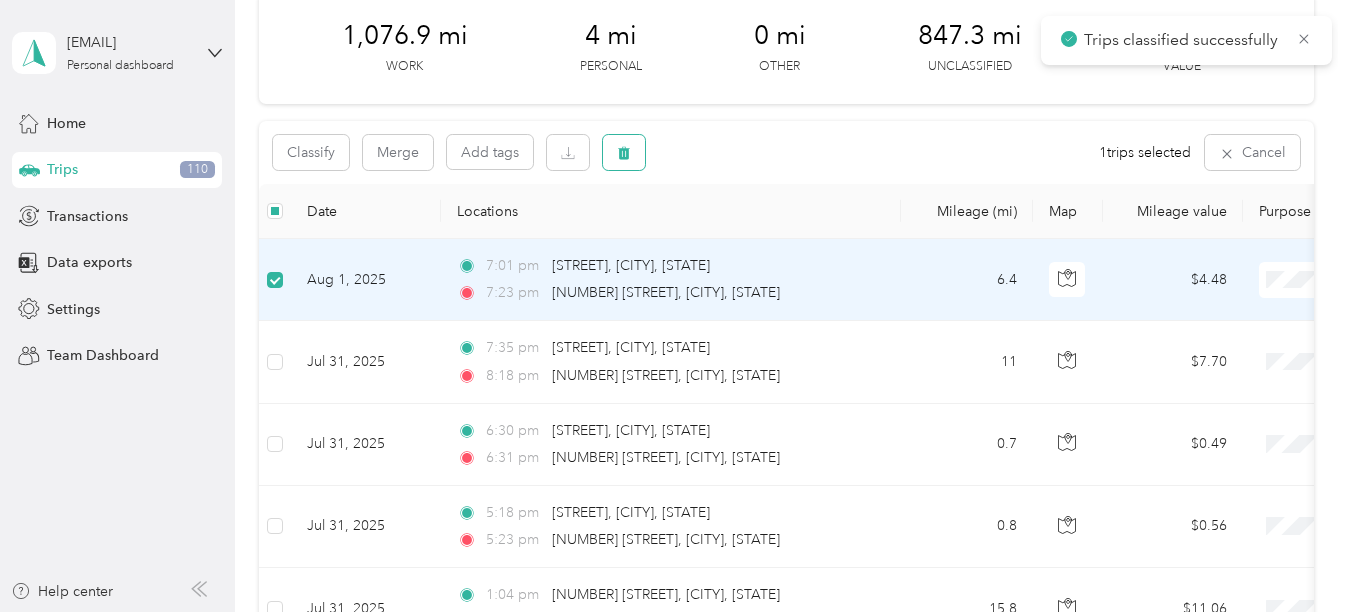 click 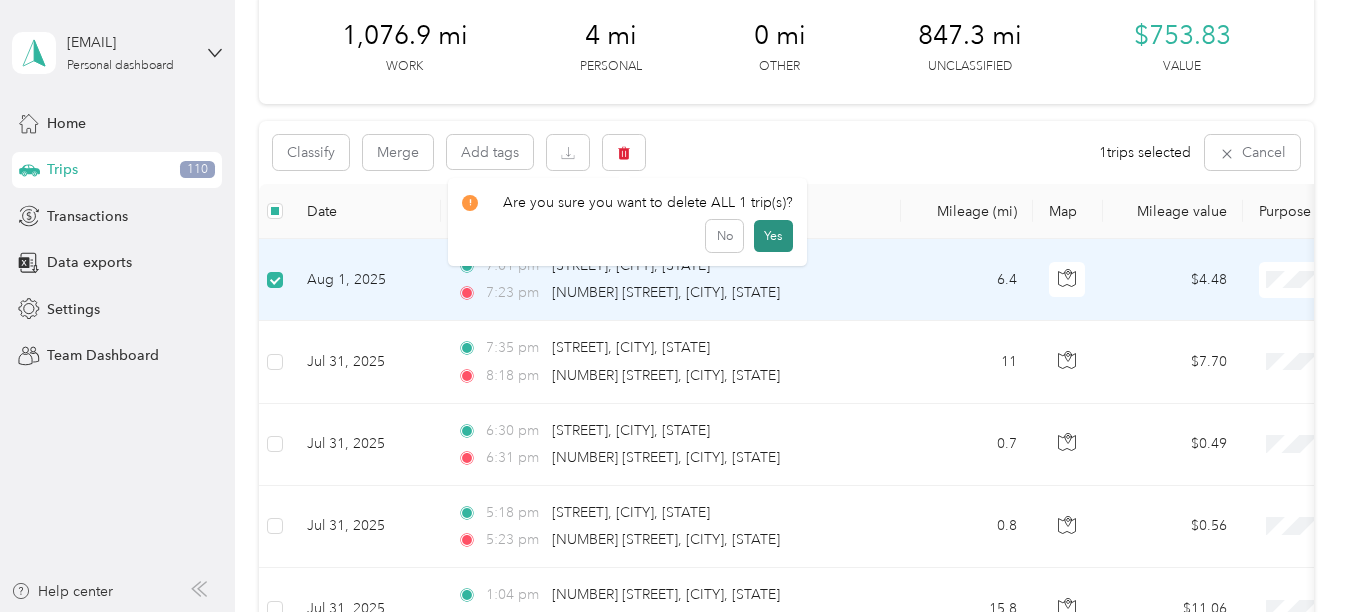 click on "Yes" at bounding box center [773, 236] 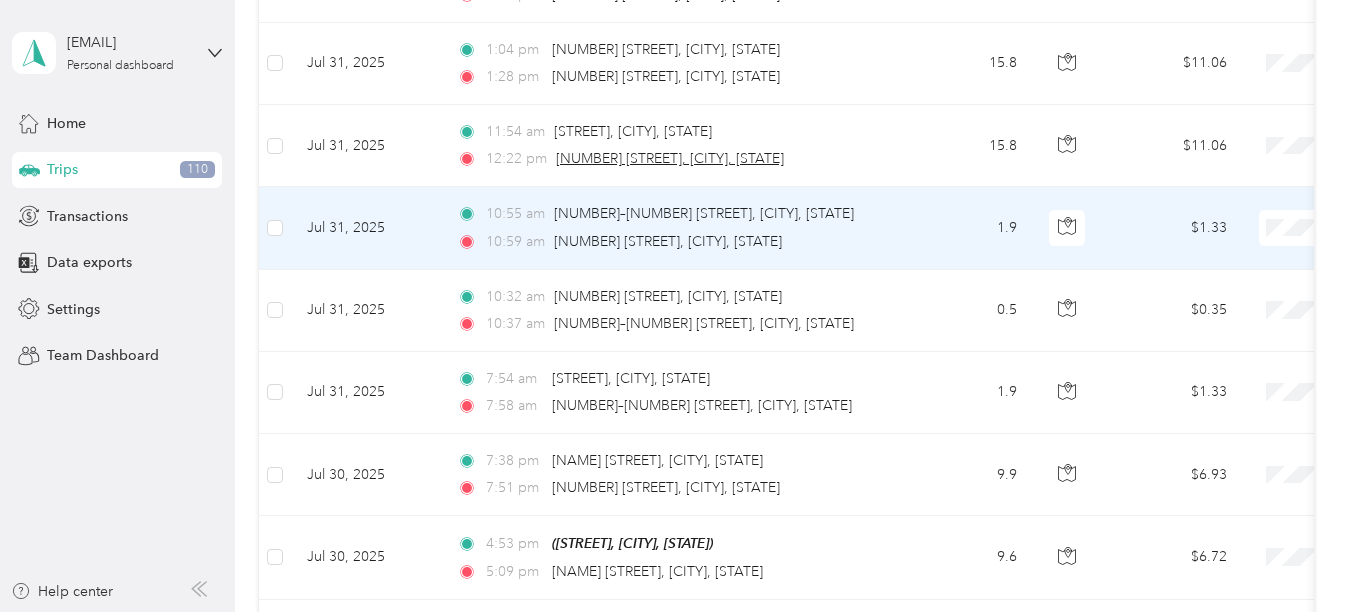 scroll, scrollTop: 596, scrollLeft: 0, axis: vertical 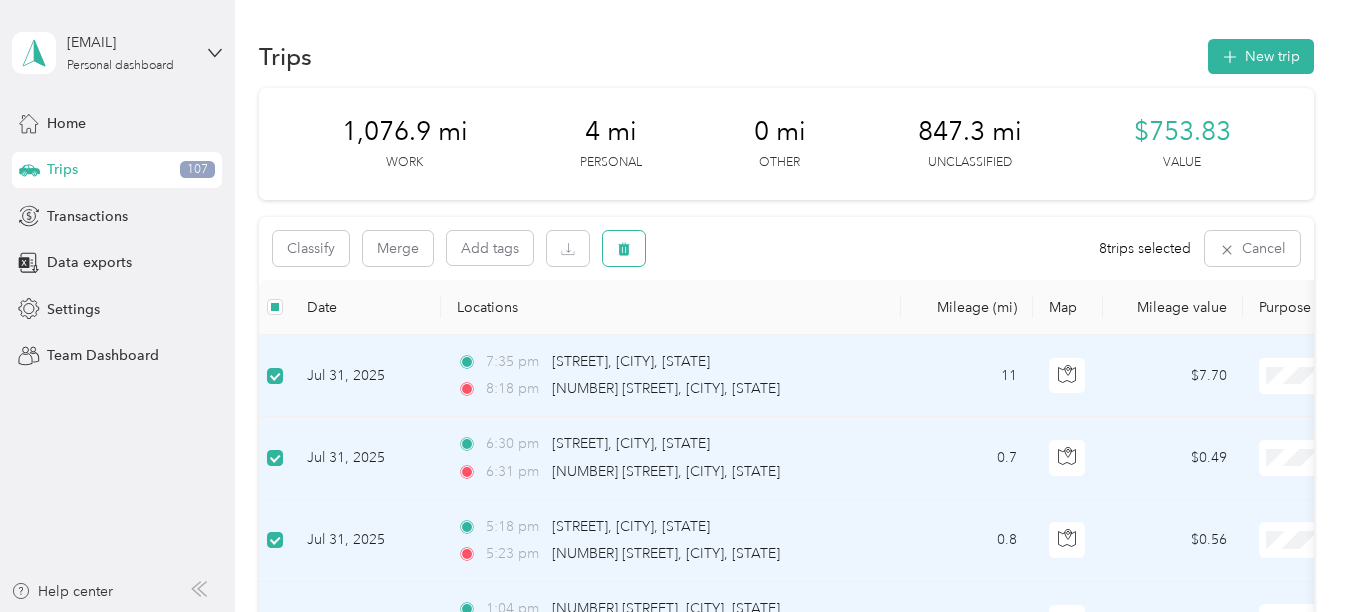 click 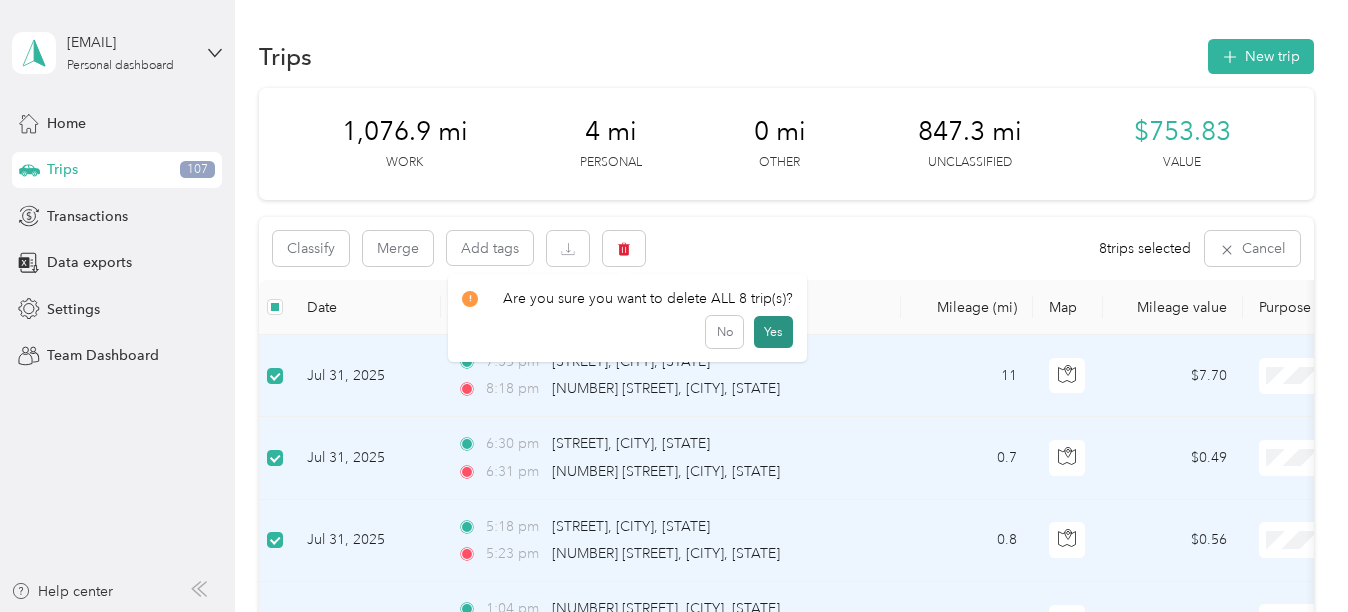 click on "Yes" at bounding box center (773, 332) 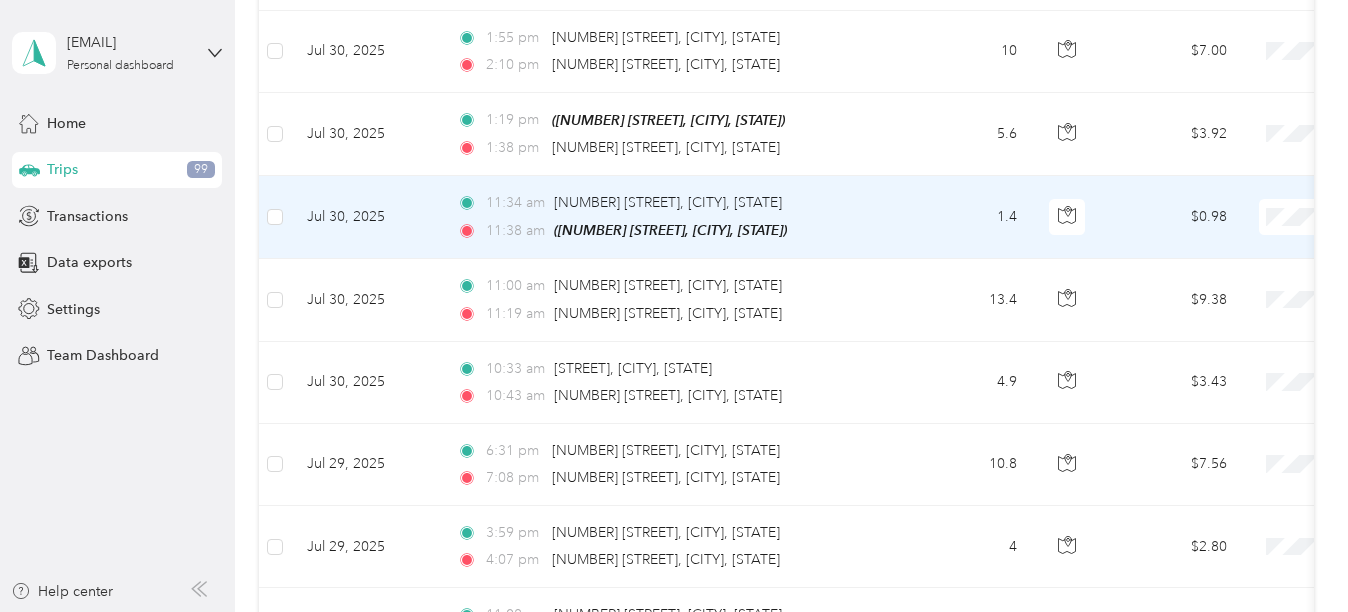 scroll, scrollTop: 500, scrollLeft: 0, axis: vertical 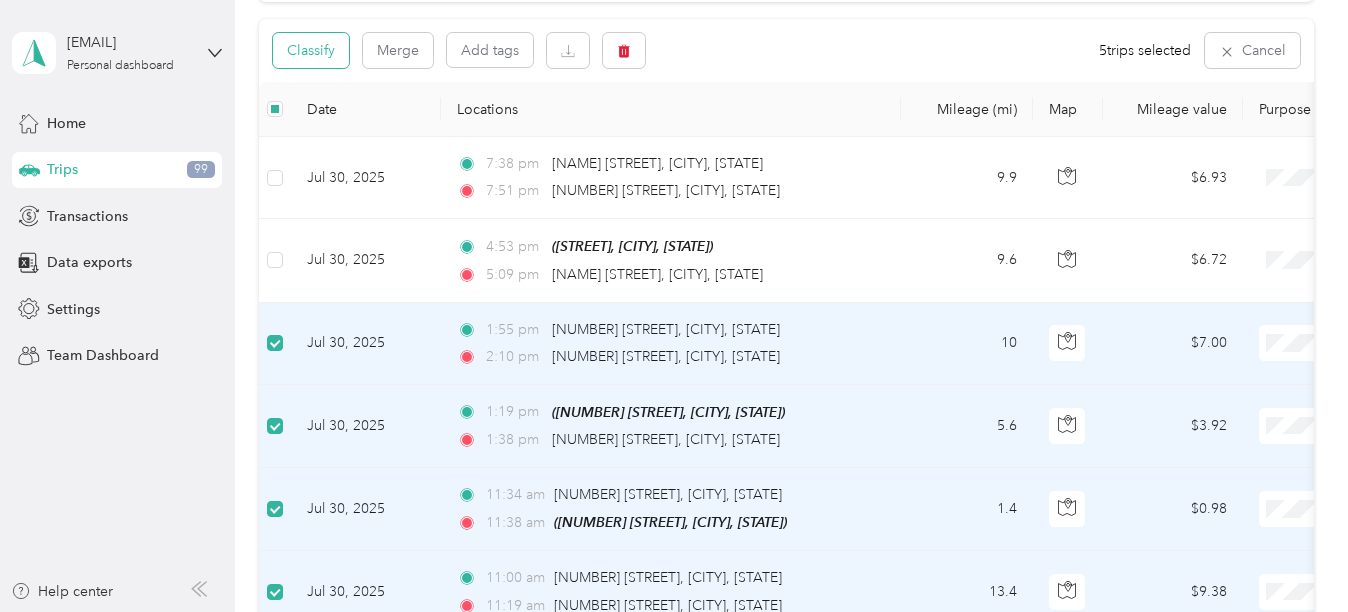 click on "Classify" at bounding box center [311, 50] 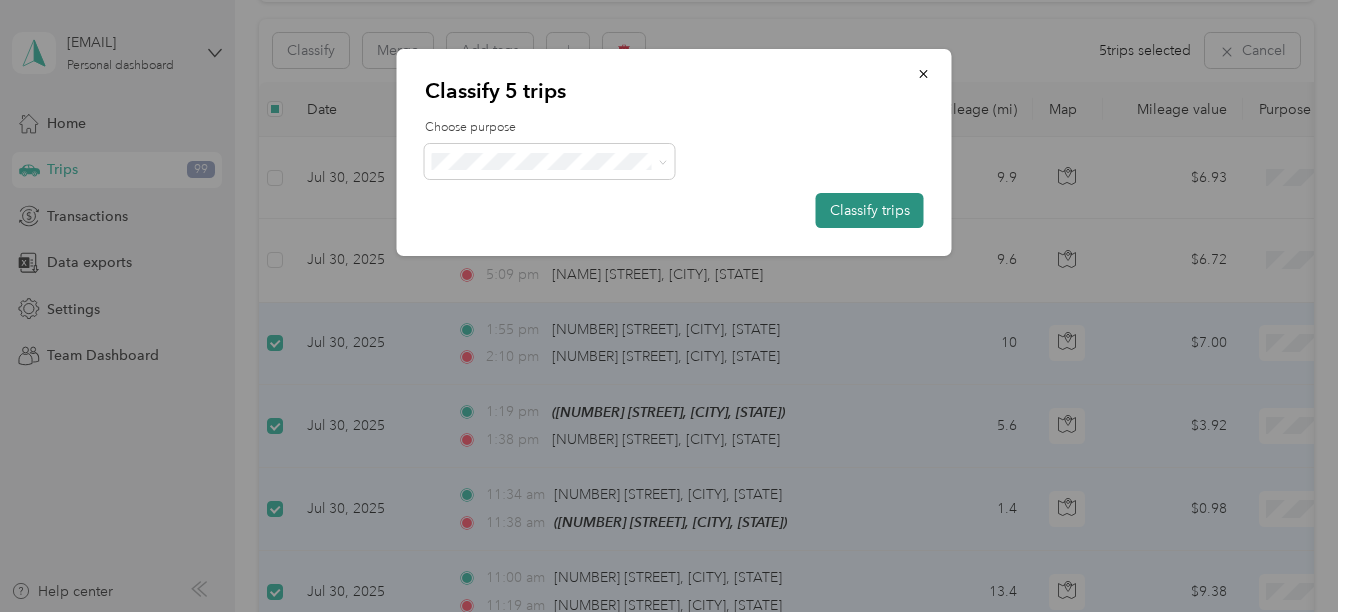 click on "Classify trips" at bounding box center [870, 210] 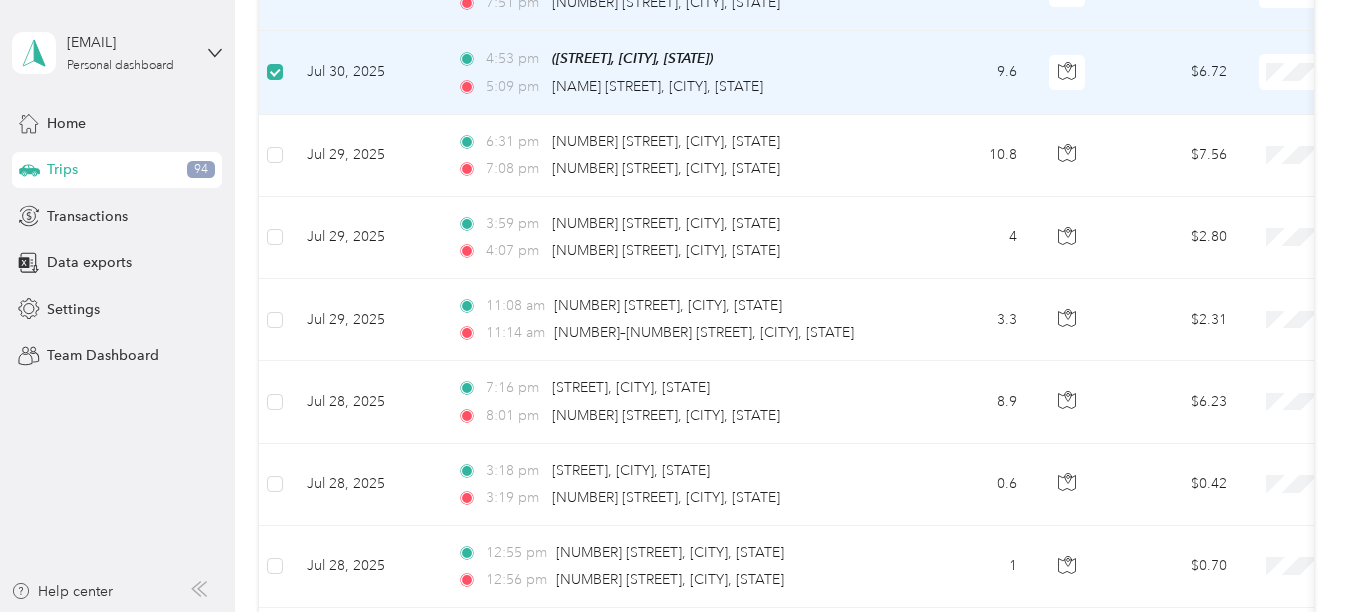 scroll, scrollTop: 398, scrollLeft: 0, axis: vertical 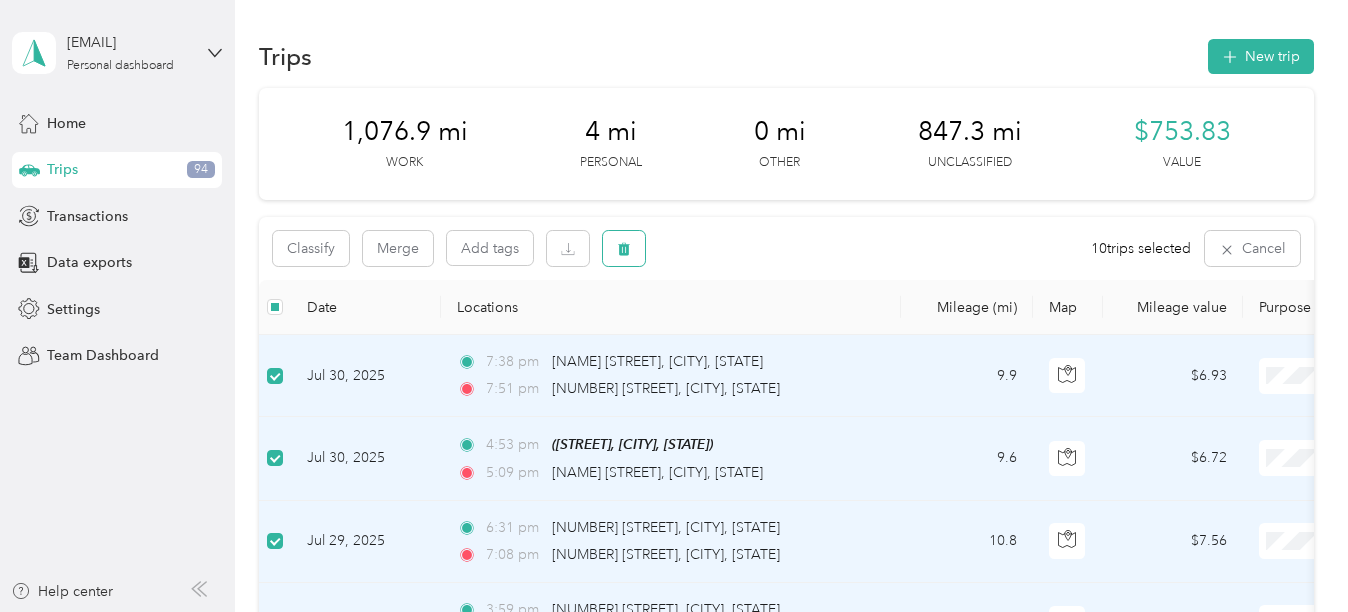 click 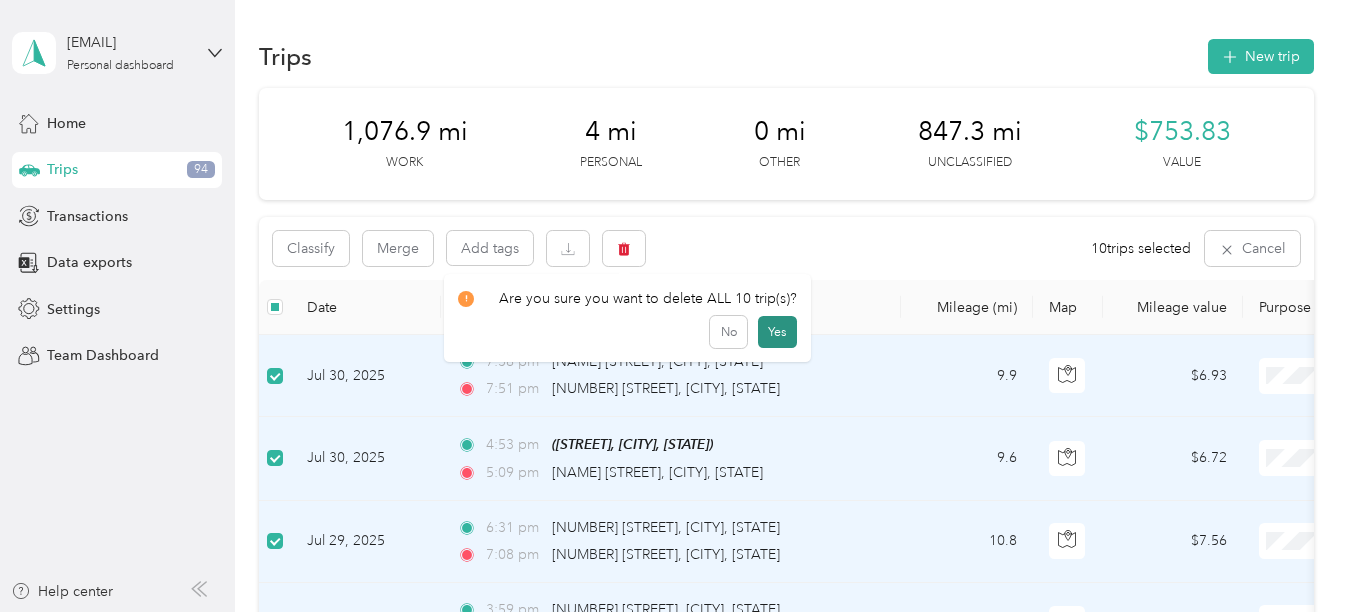 click on "Yes" at bounding box center [777, 332] 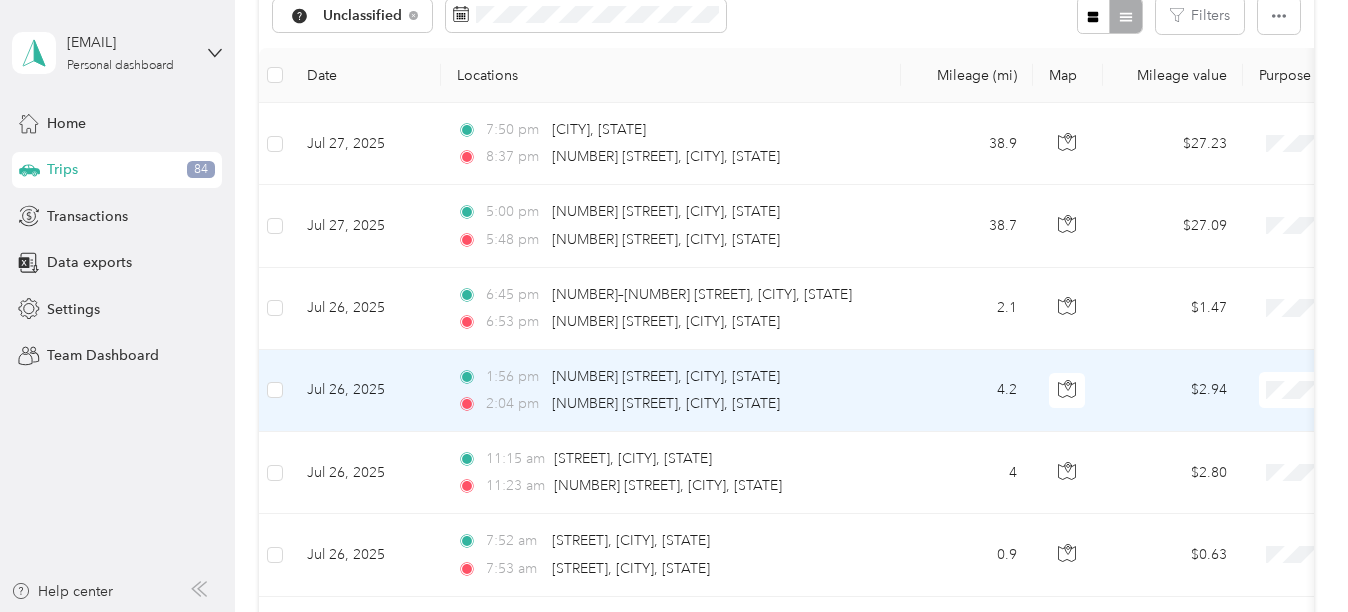 scroll, scrollTop: 200, scrollLeft: 0, axis: vertical 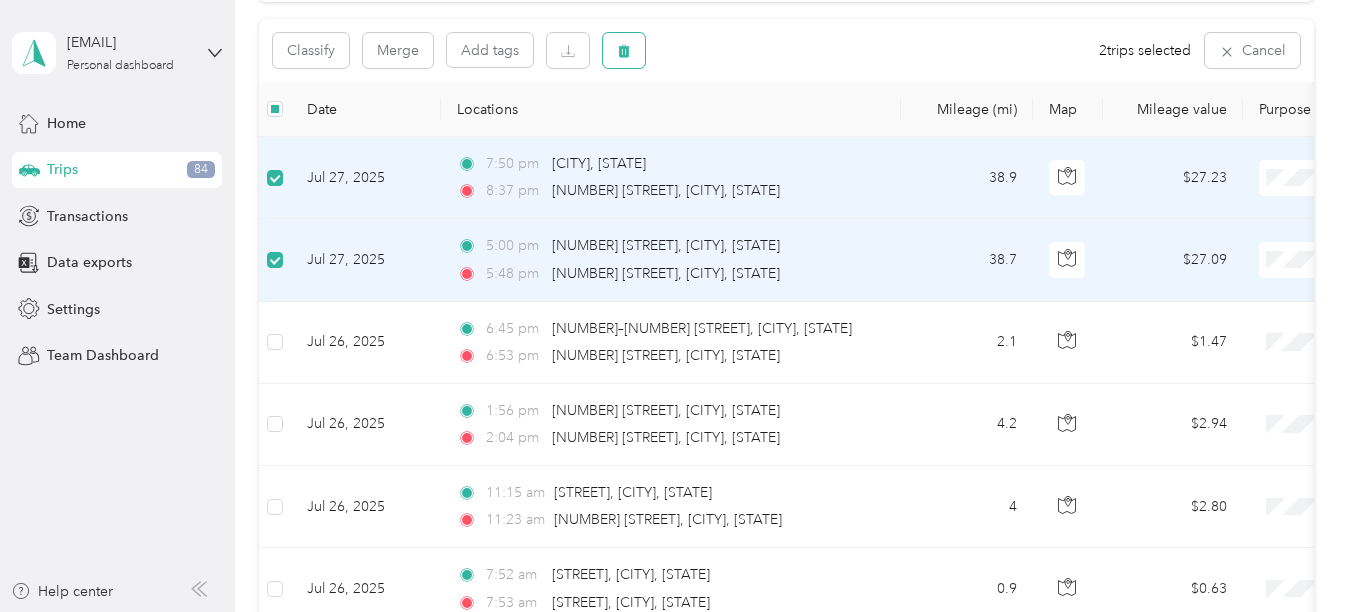 click at bounding box center (624, 50) 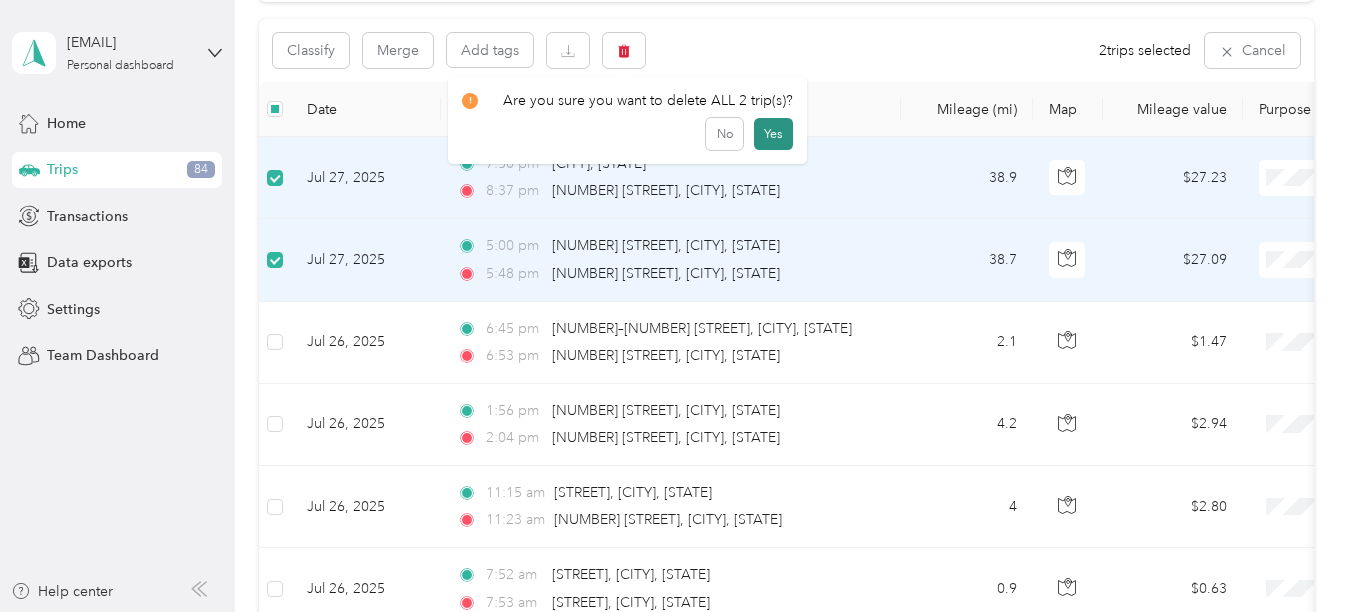 click on "Yes" at bounding box center [773, 134] 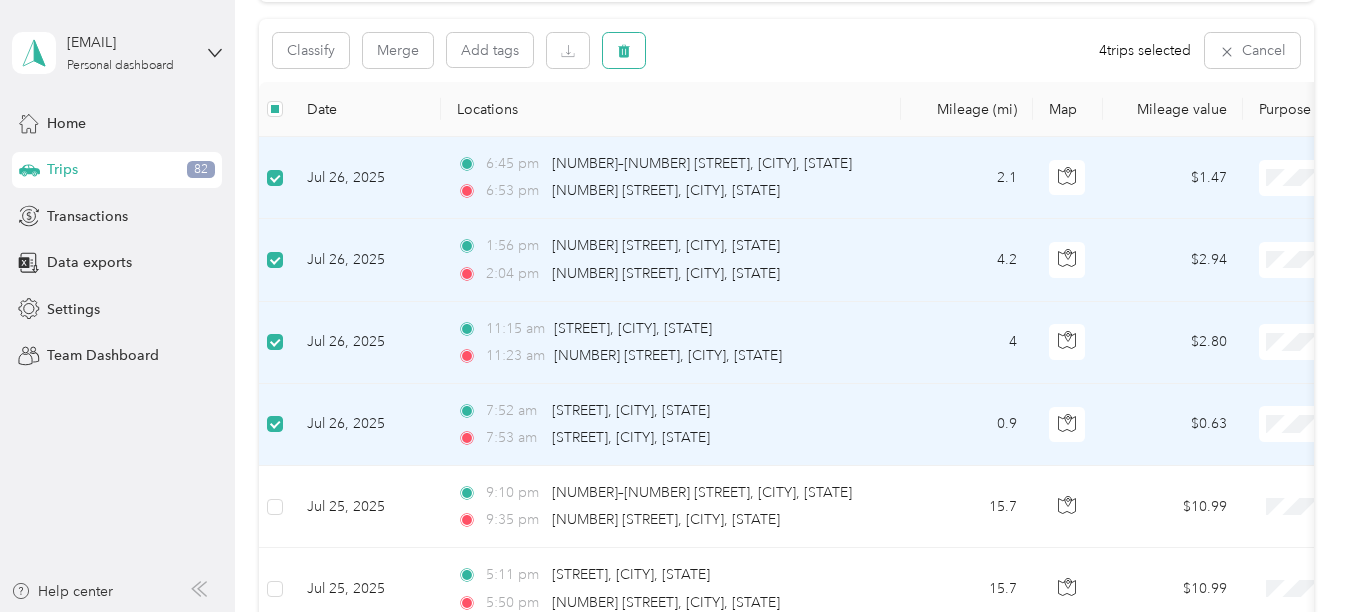 click at bounding box center [624, 50] 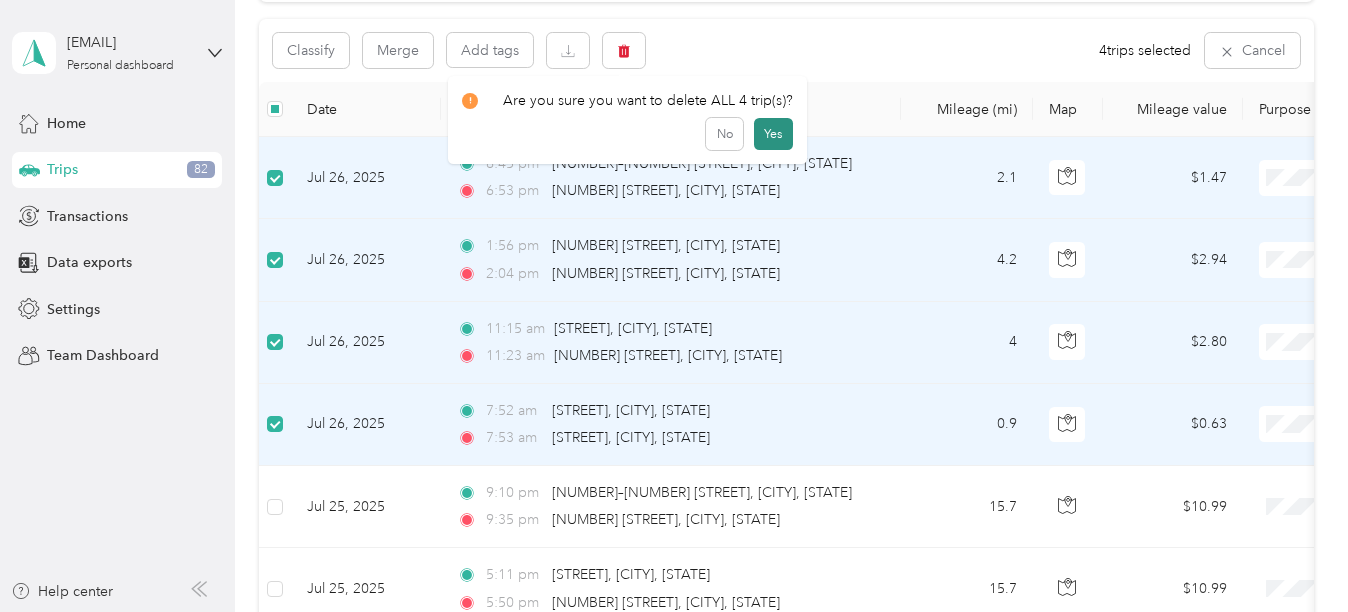 click on "Yes" at bounding box center (773, 134) 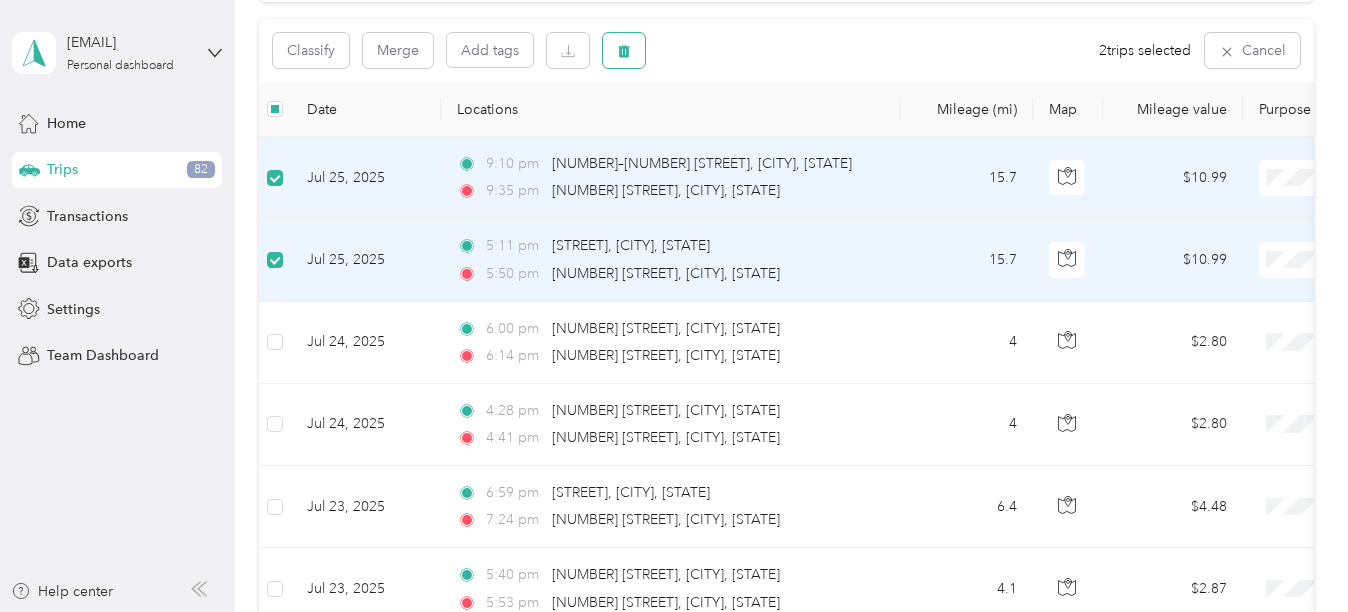 click at bounding box center [624, 50] 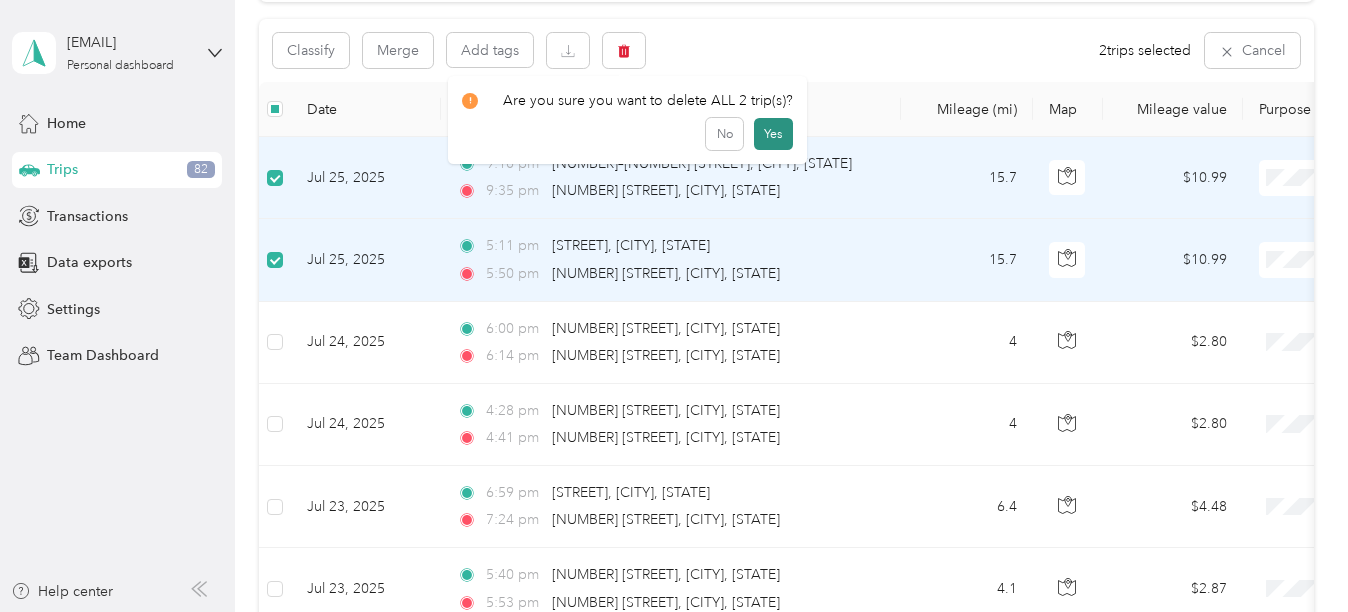 click on "Yes" at bounding box center [773, 134] 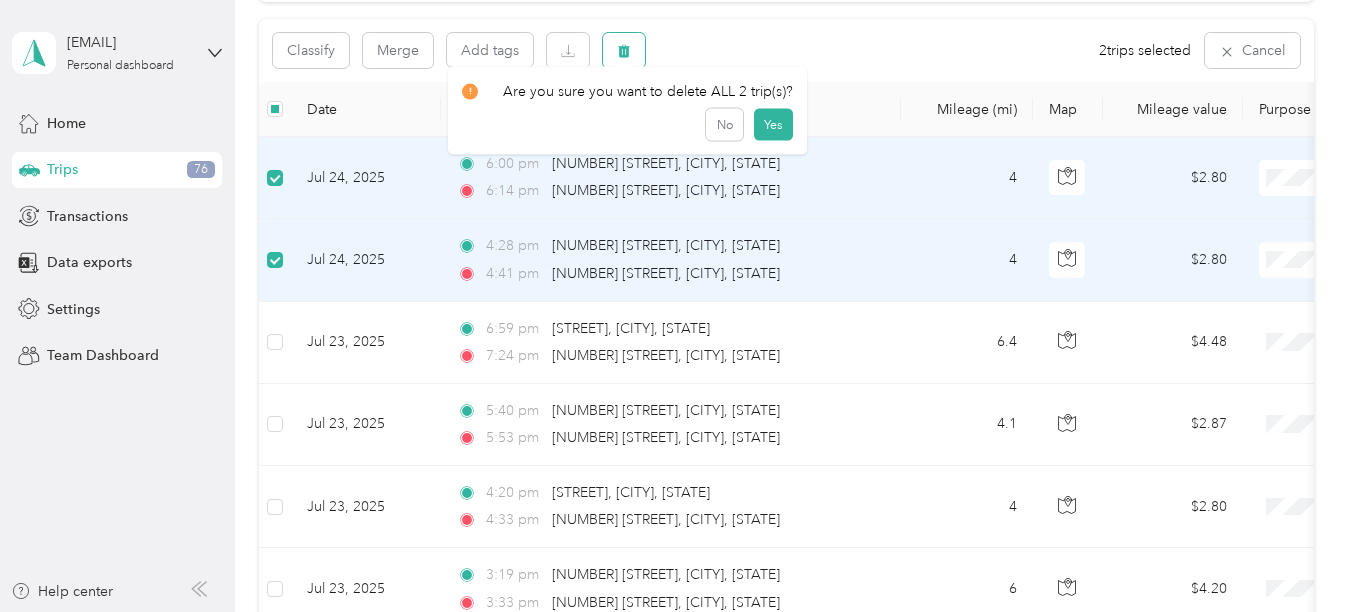 click 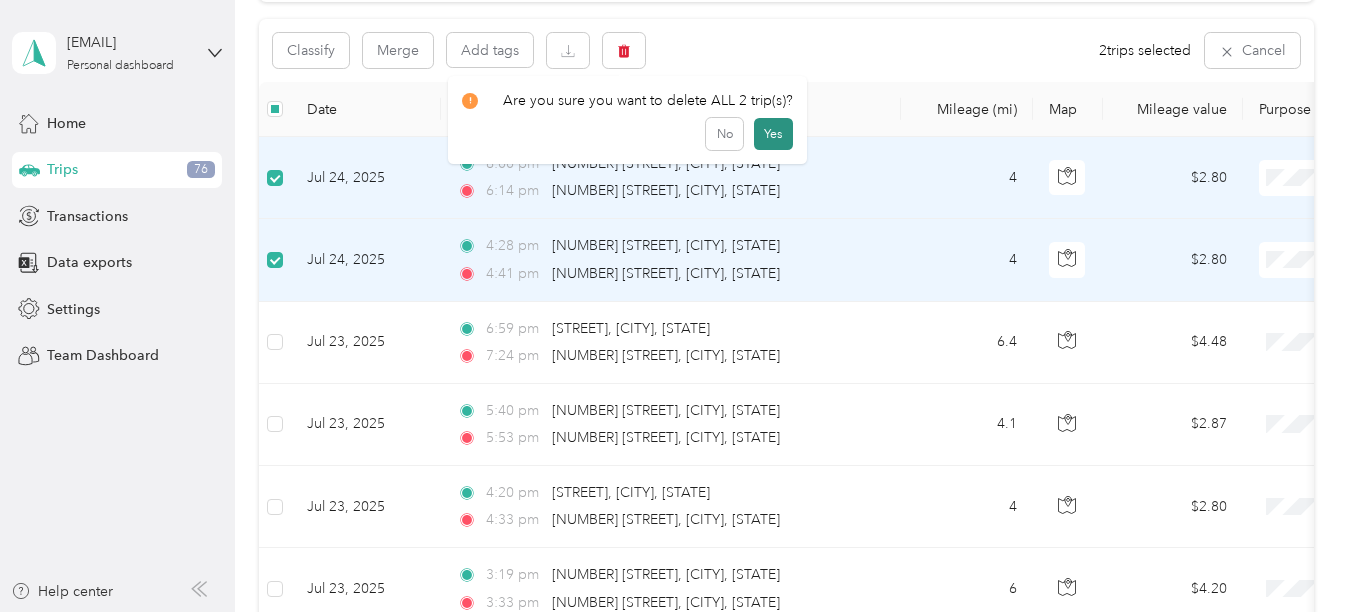 click on "Yes" at bounding box center (773, 134) 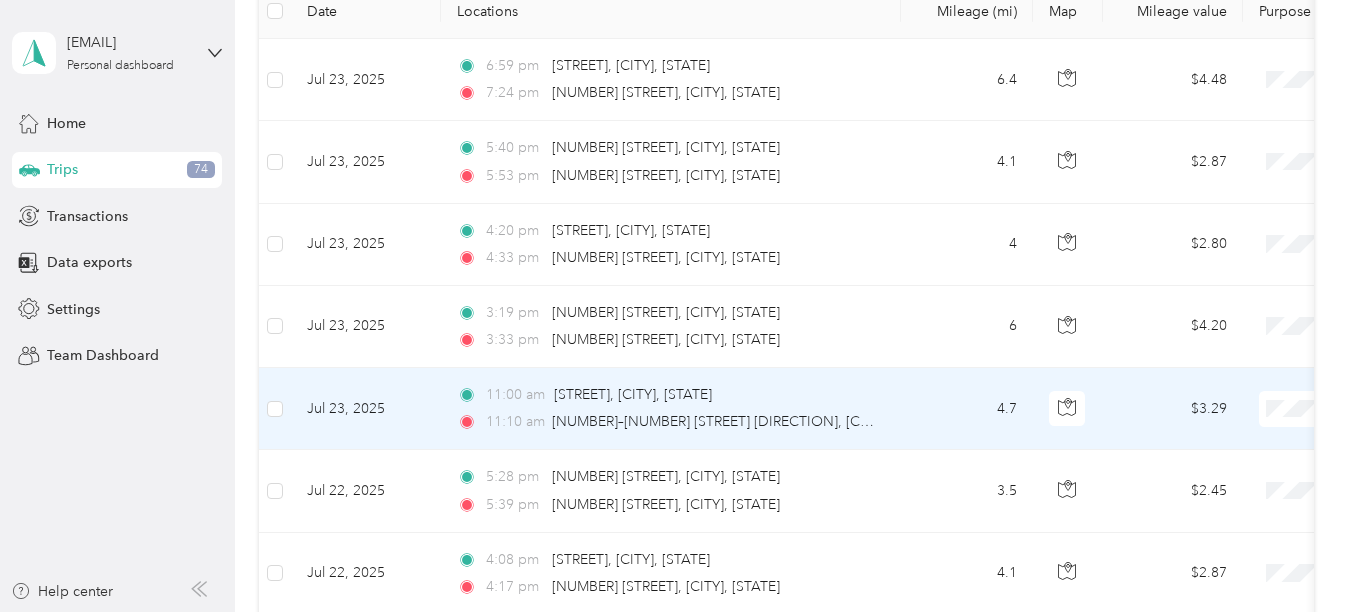 scroll, scrollTop: 198, scrollLeft: 0, axis: vertical 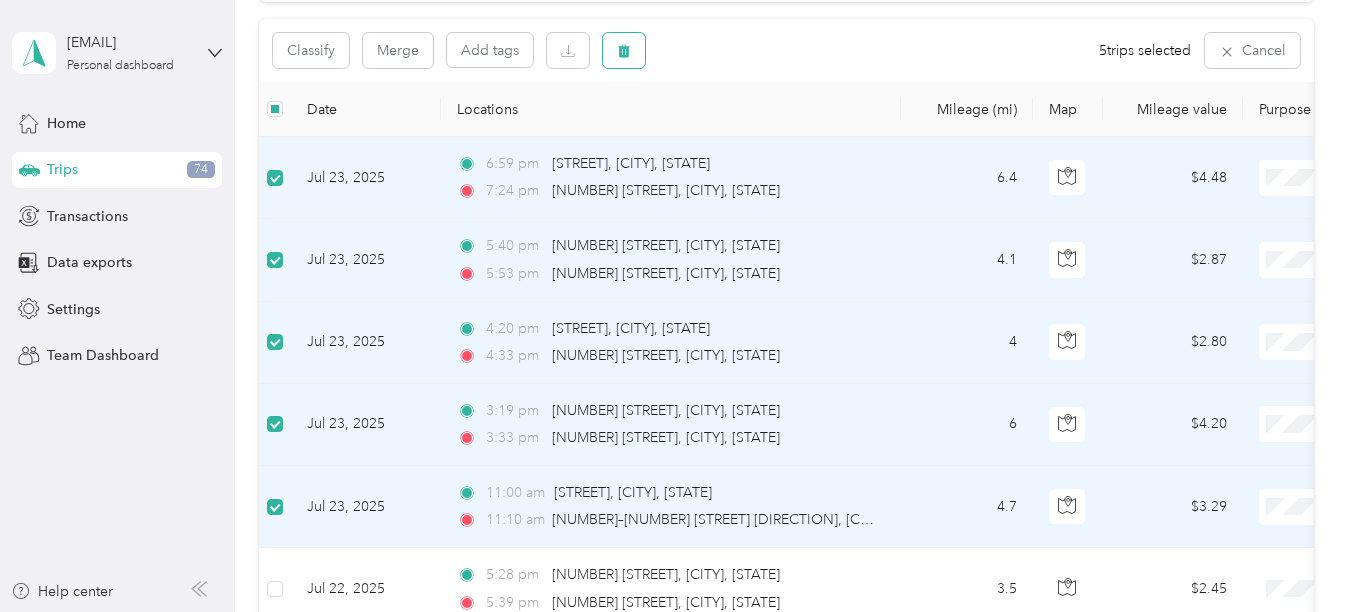 click 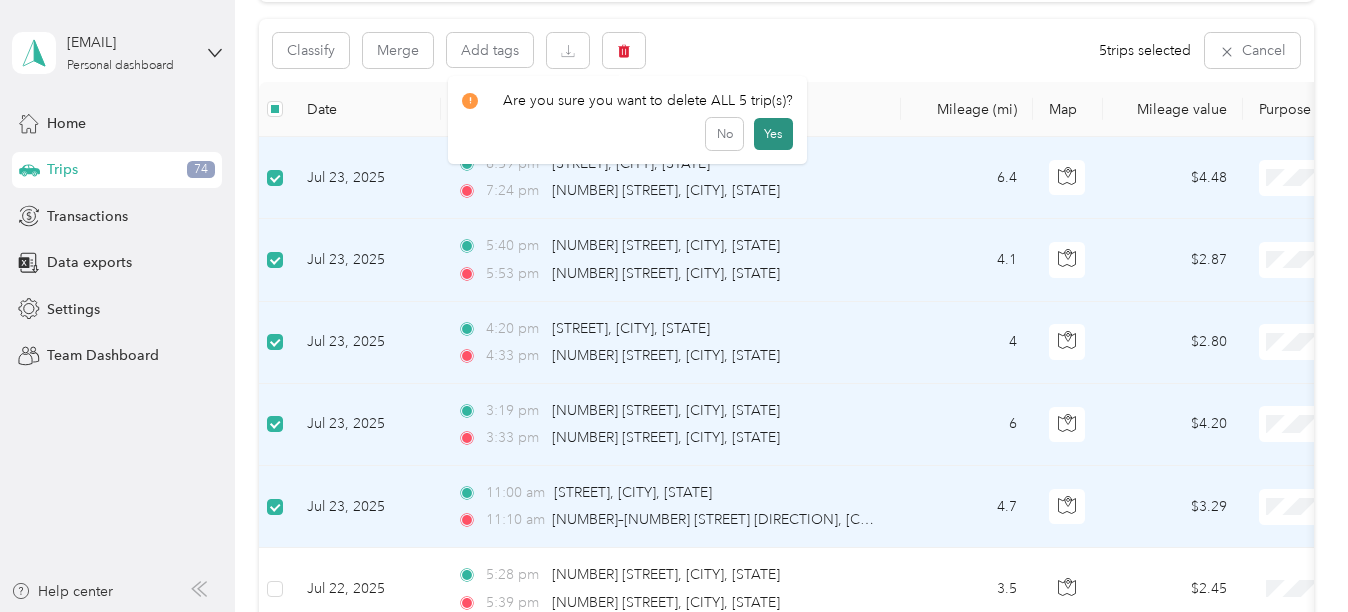 click on "Yes" at bounding box center (773, 134) 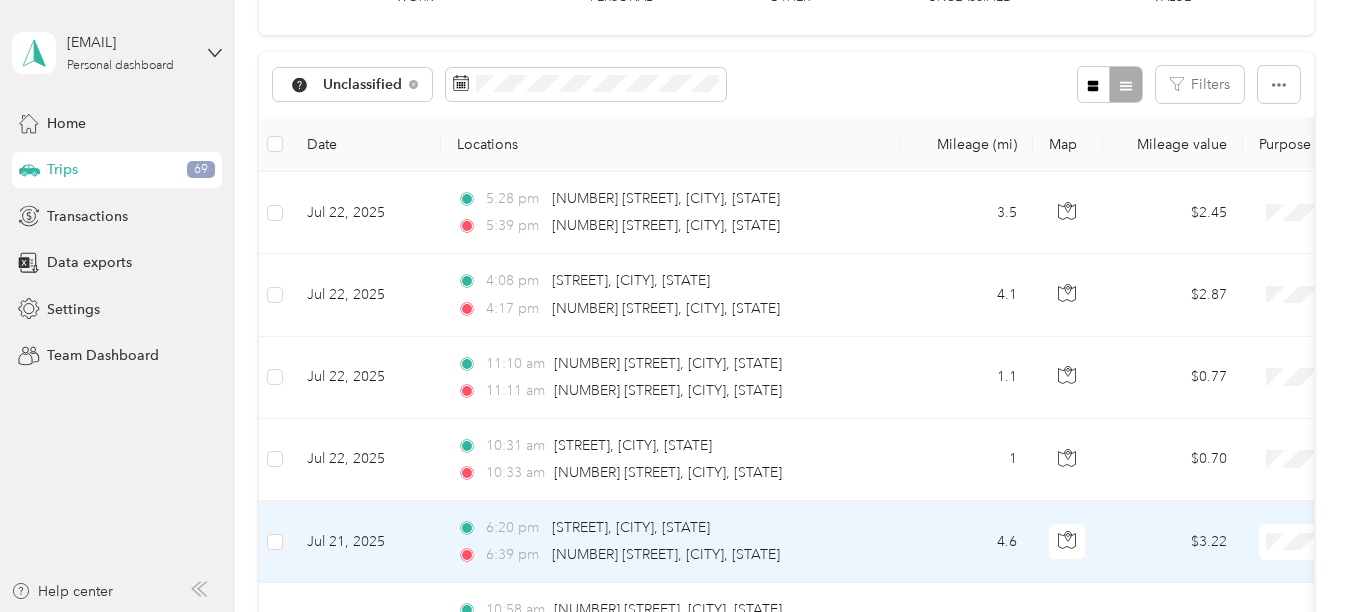 scroll, scrollTop: 198, scrollLeft: 0, axis: vertical 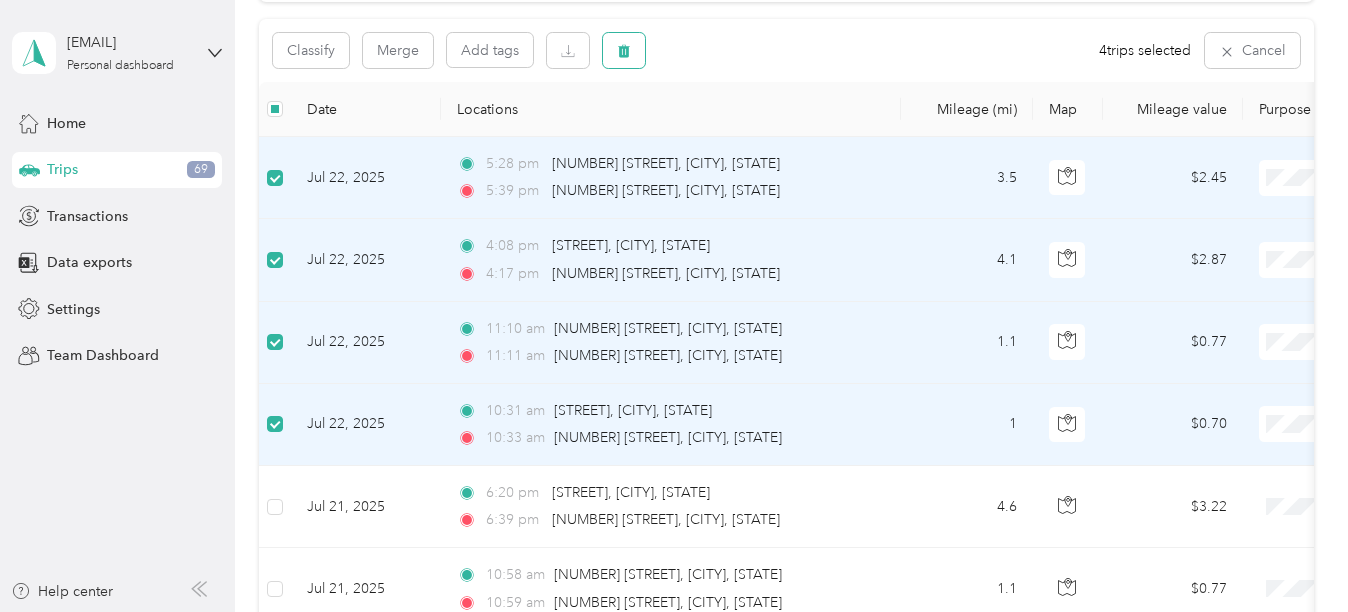 click at bounding box center (624, 50) 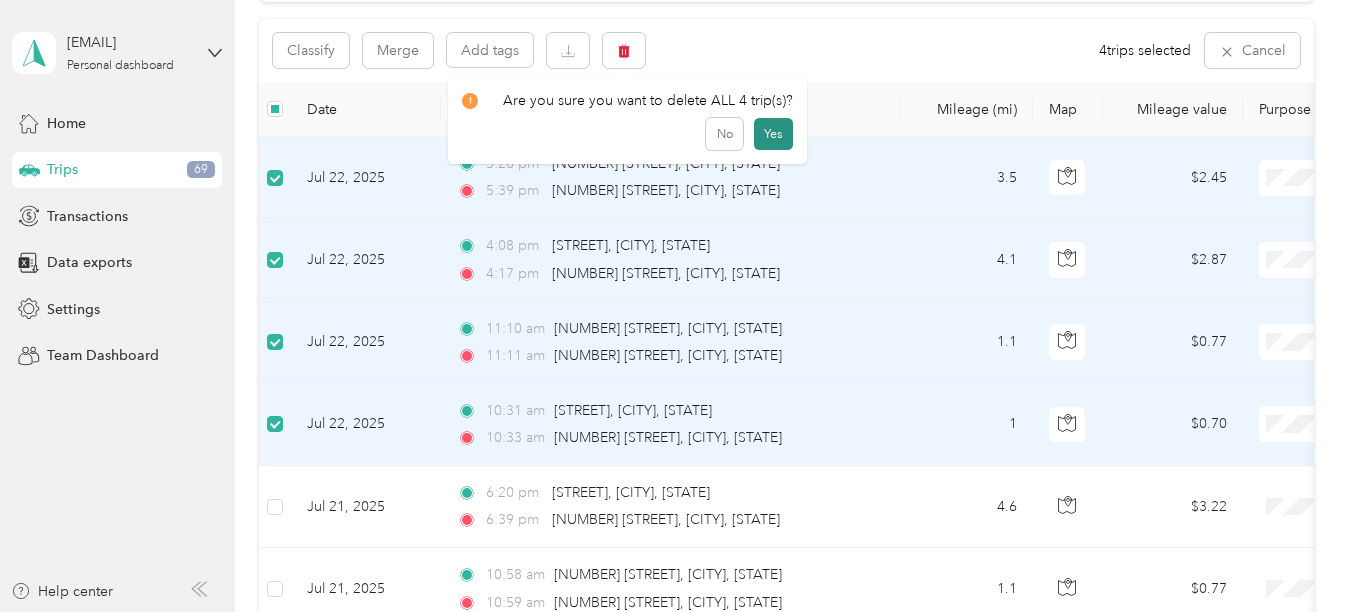 click on "Yes" at bounding box center (773, 134) 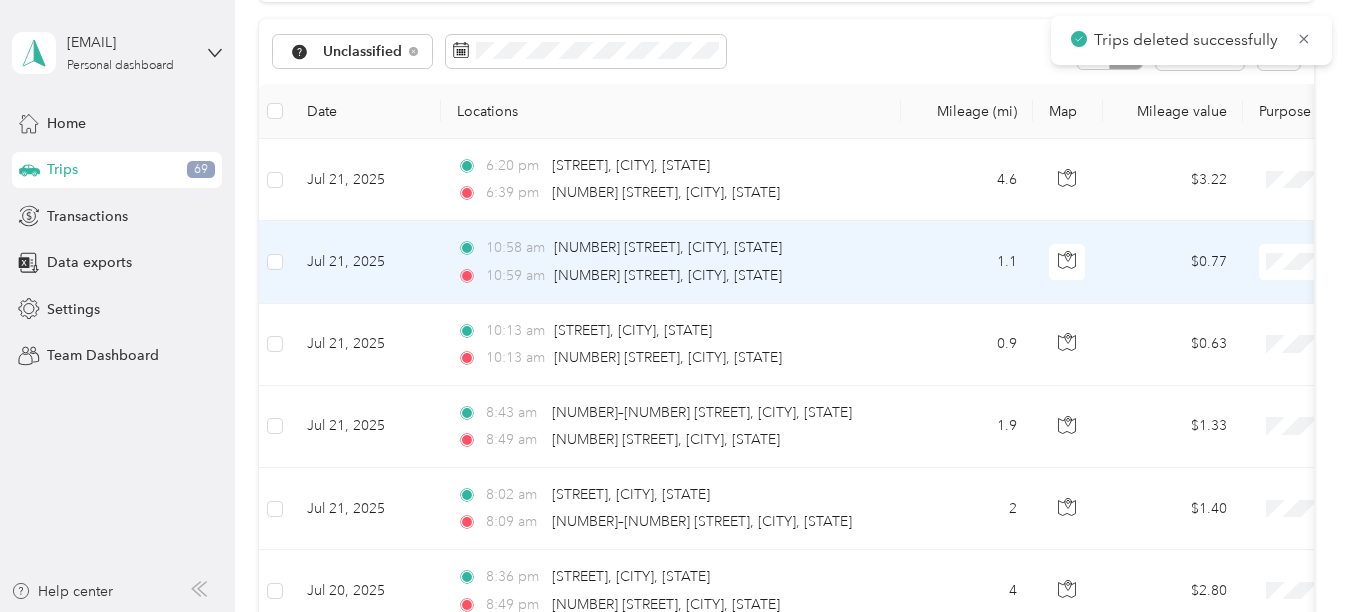 scroll, scrollTop: 298, scrollLeft: 0, axis: vertical 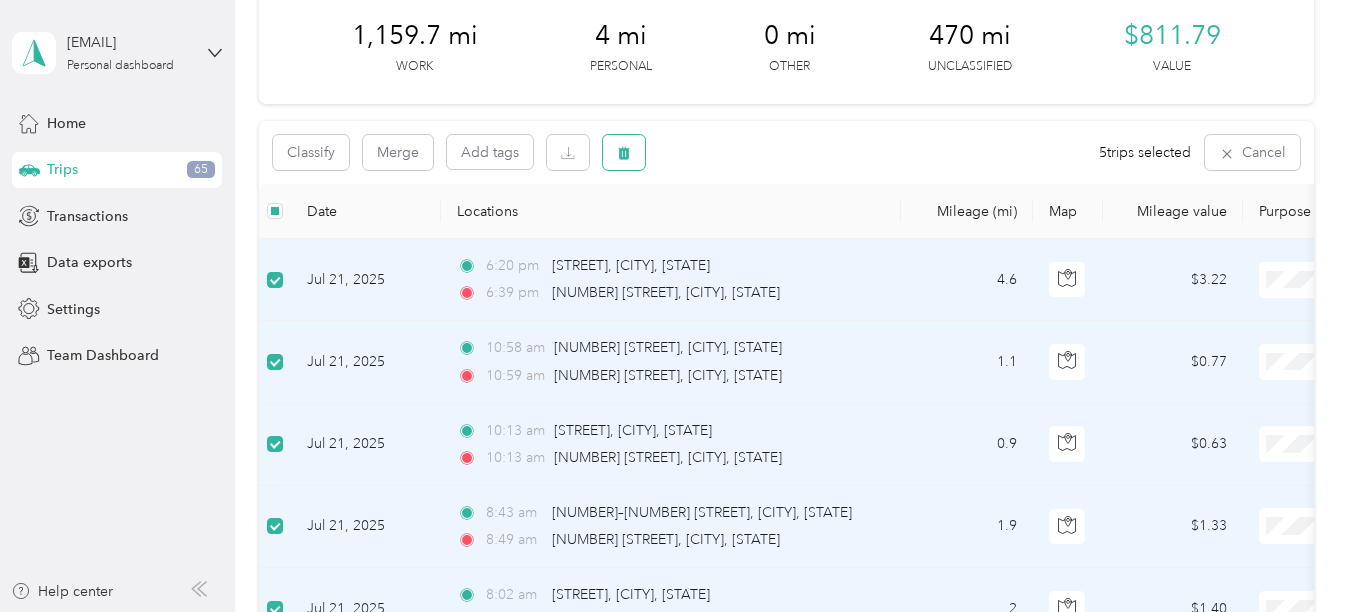 click at bounding box center [624, 152] 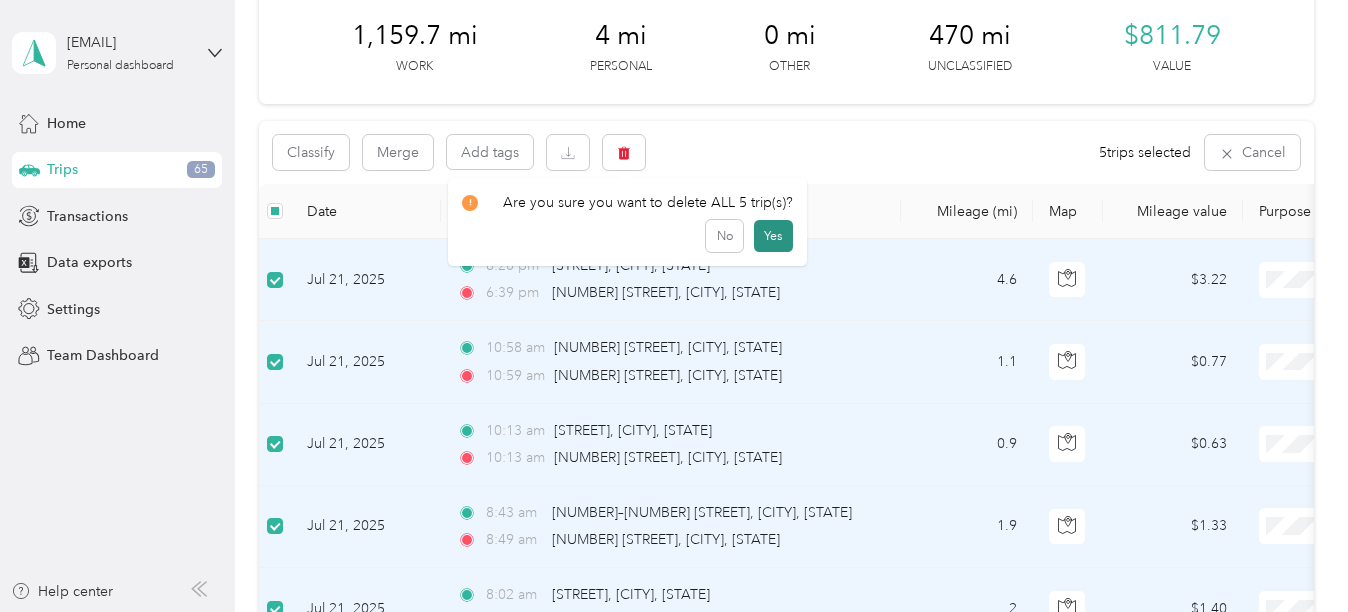 click on "Yes" at bounding box center (773, 236) 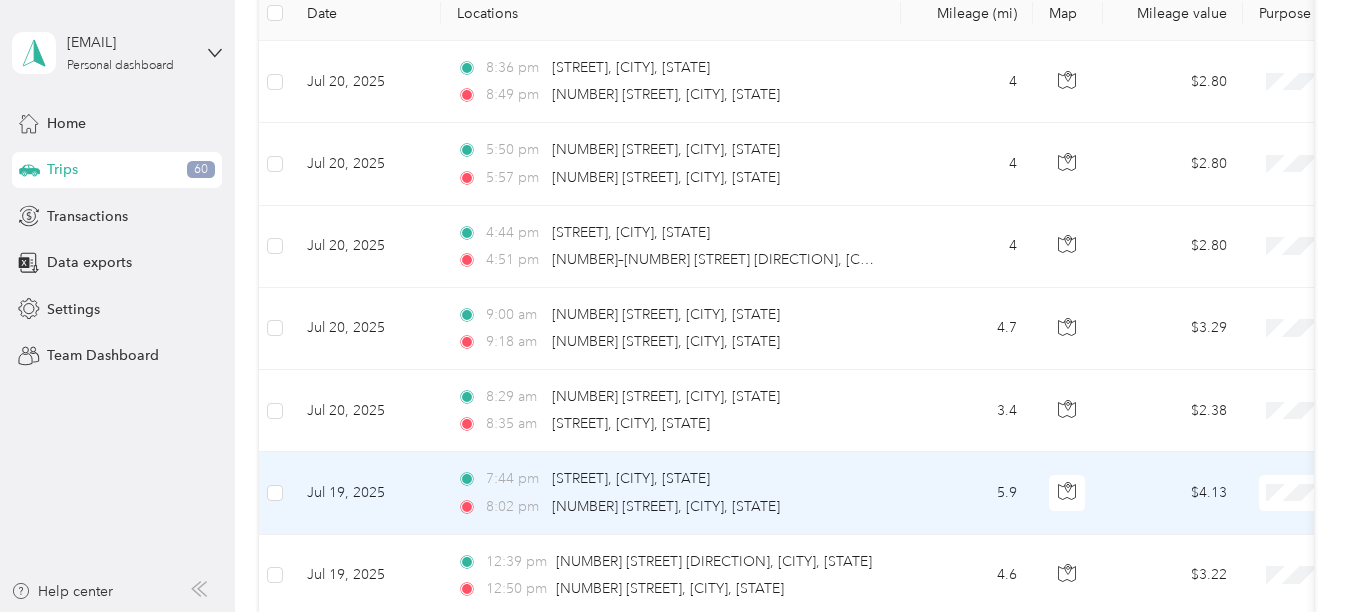scroll, scrollTop: 196, scrollLeft: 0, axis: vertical 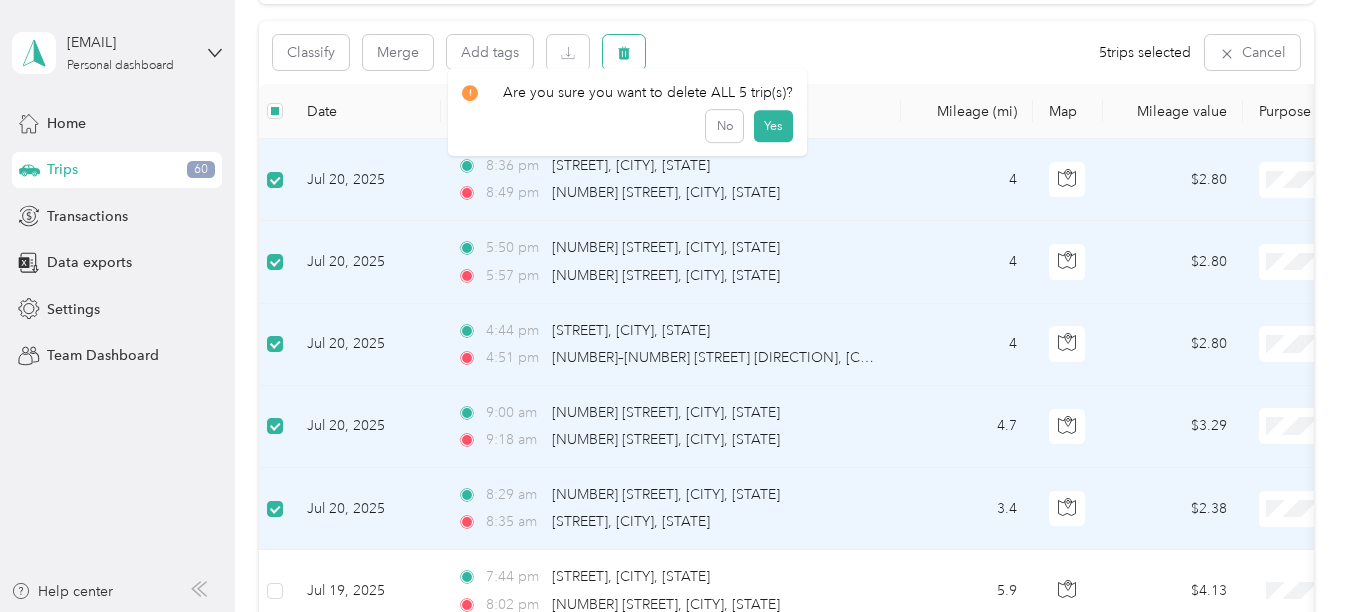 click at bounding box center (624, 52) 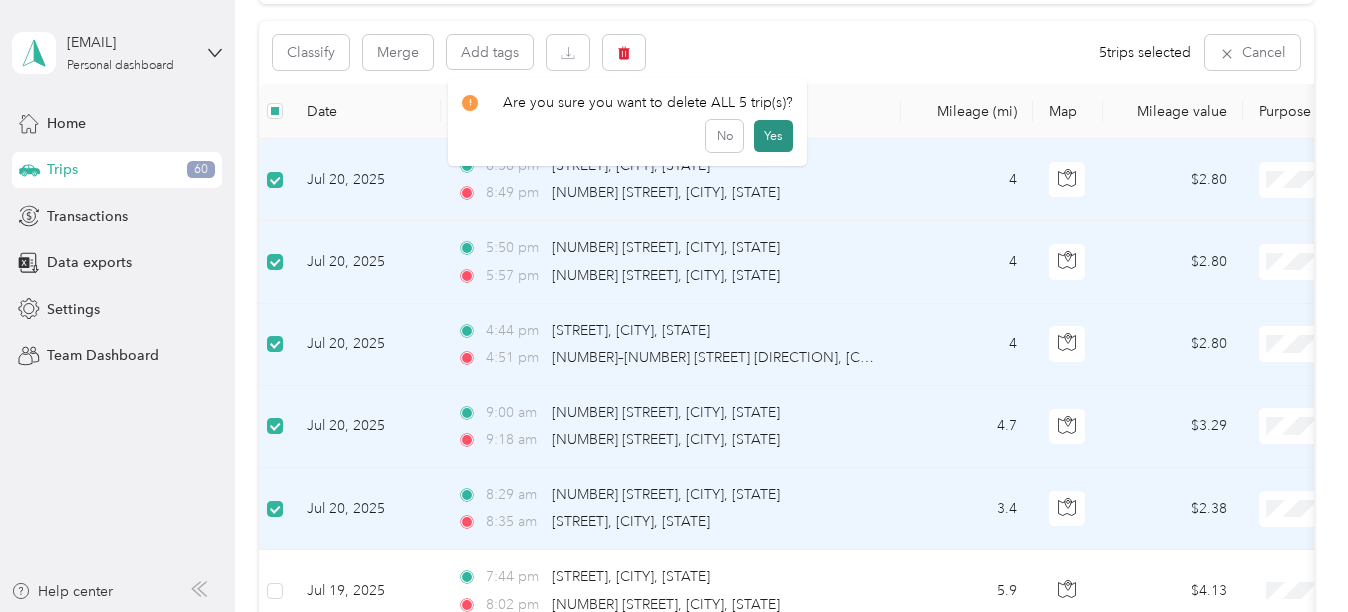 click on "Yes" at bounding box center [773, 136] 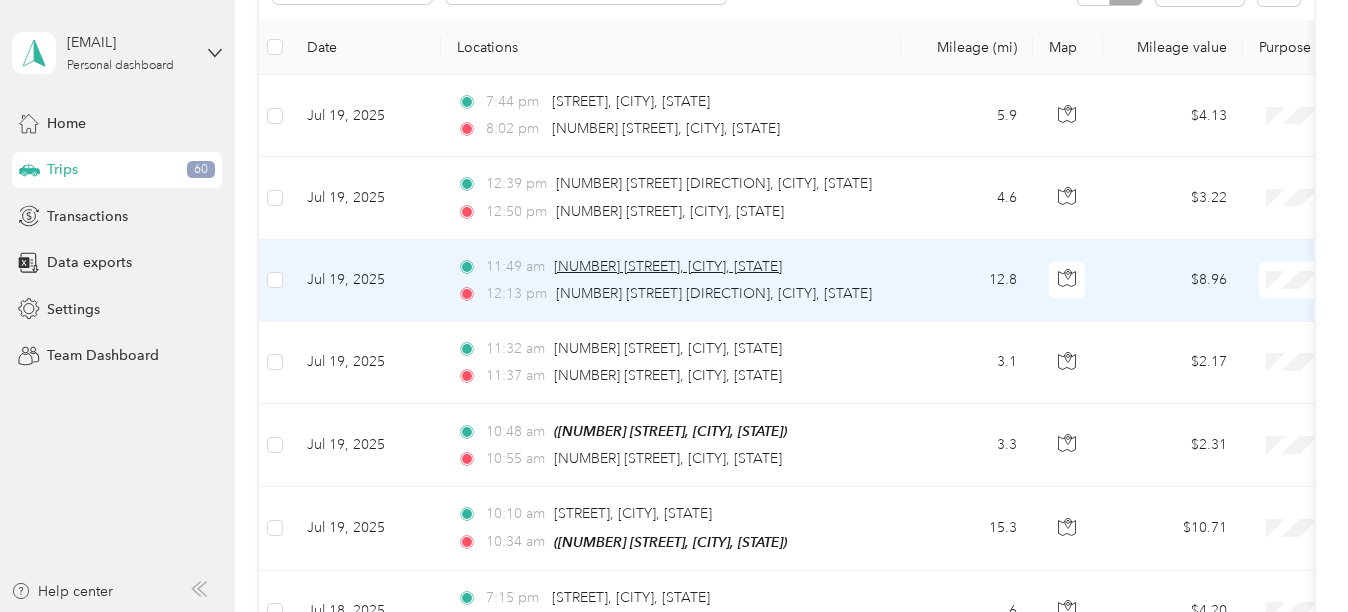 scroll, scrollTop: 296, scrollLeft: 0, axis: vertical 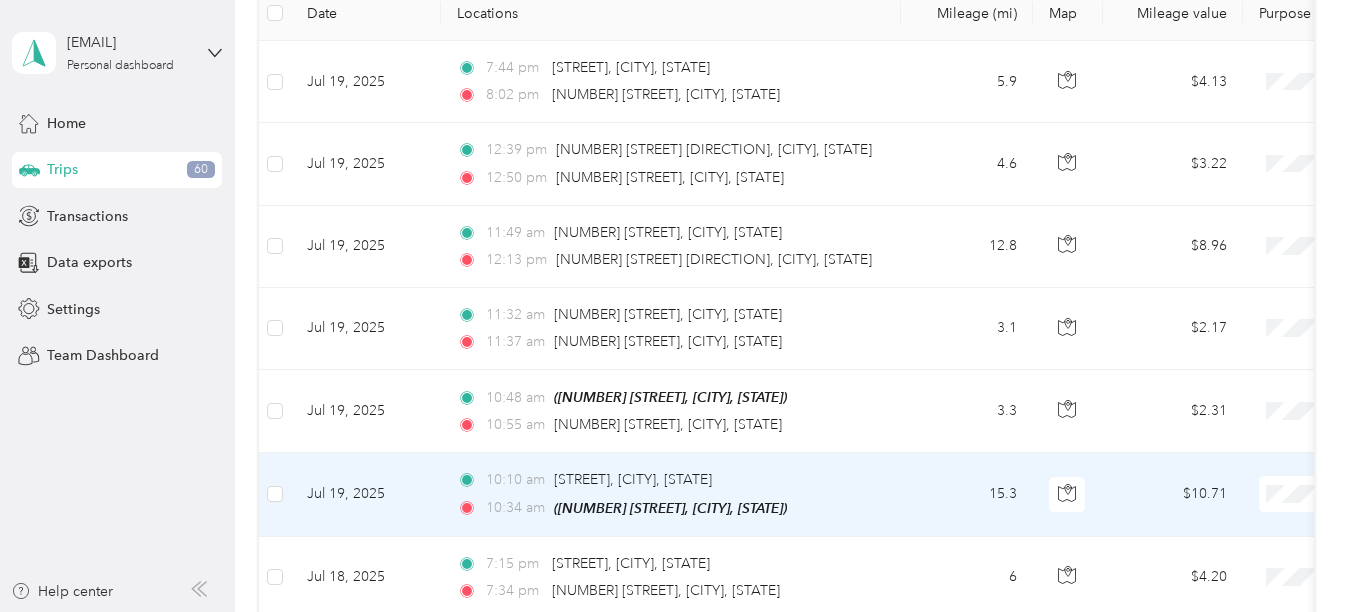 click at bounding box center (275, 494) 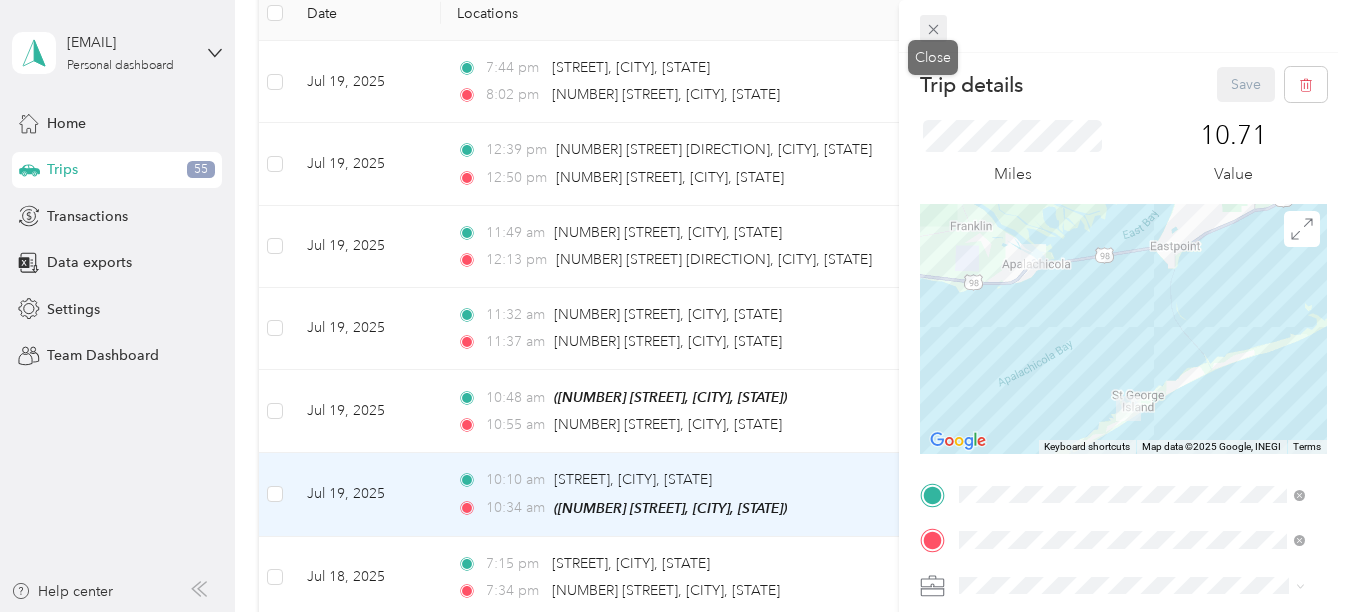 click 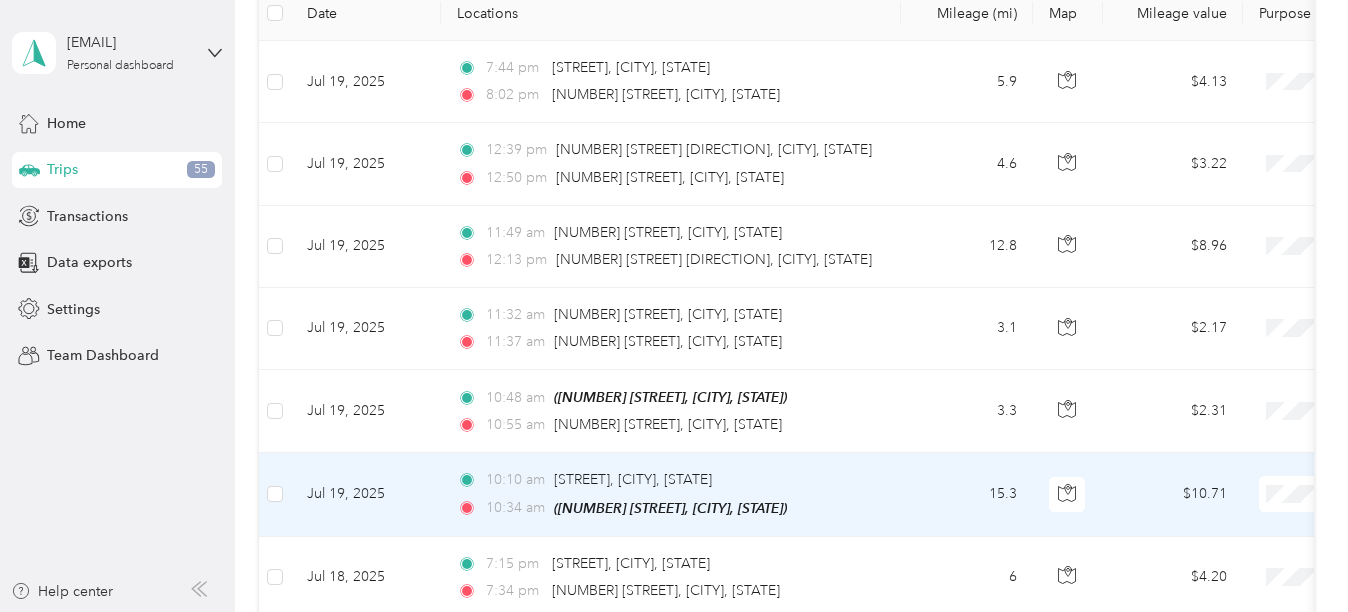 scroll, scrollTop: 294, scrollLeft: 0, axis: vertical 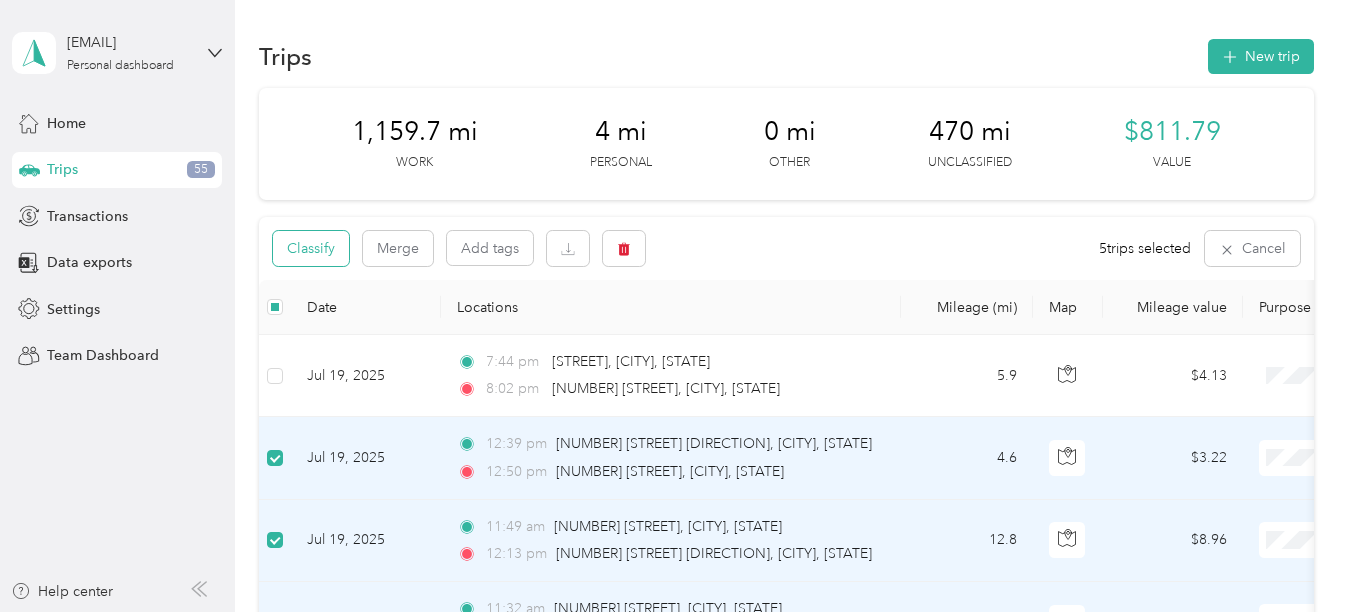 click on "Classify" at bounding box center (311, 248) 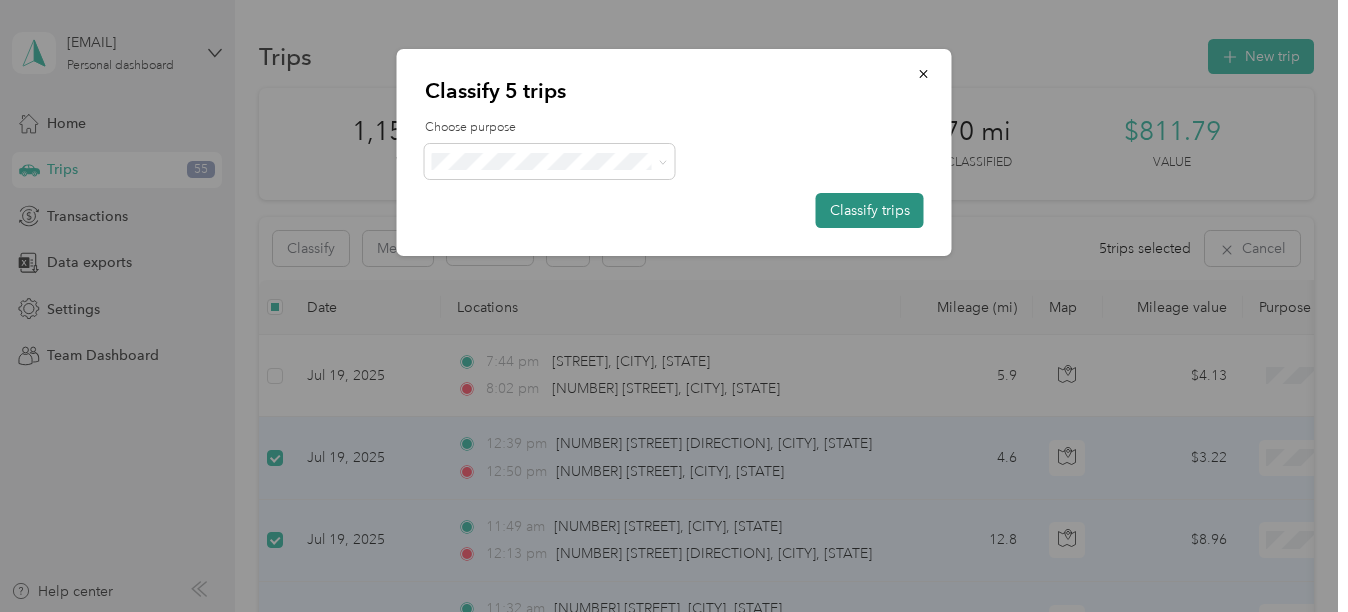 click on "Classify trips" at bounding box center (870, 210) 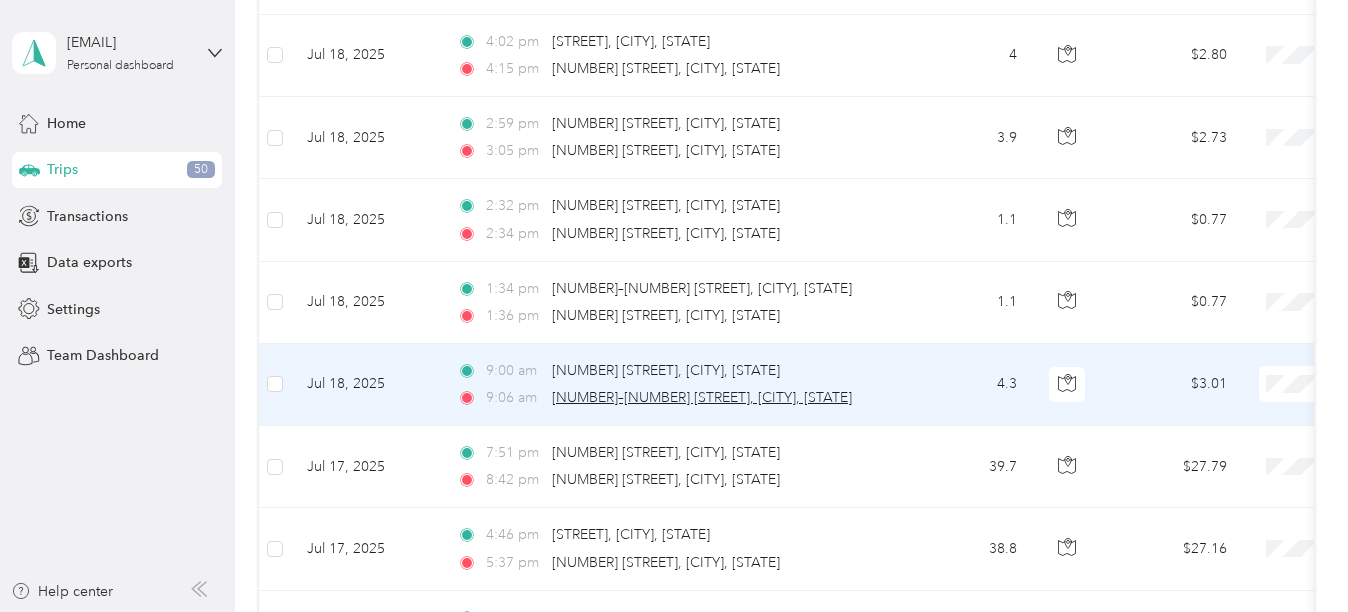 scroll, scrollTop: 600, scrollLeft: 0, axis: vertical 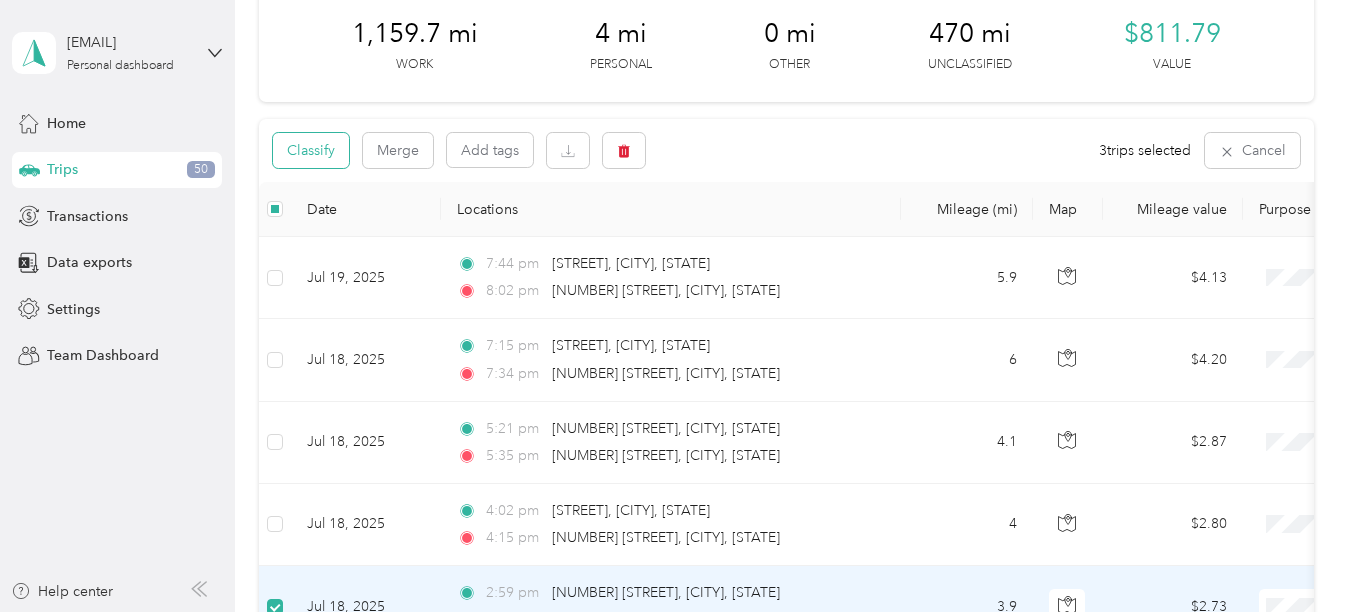 click on "Classify" at bounding box center (311, 150) 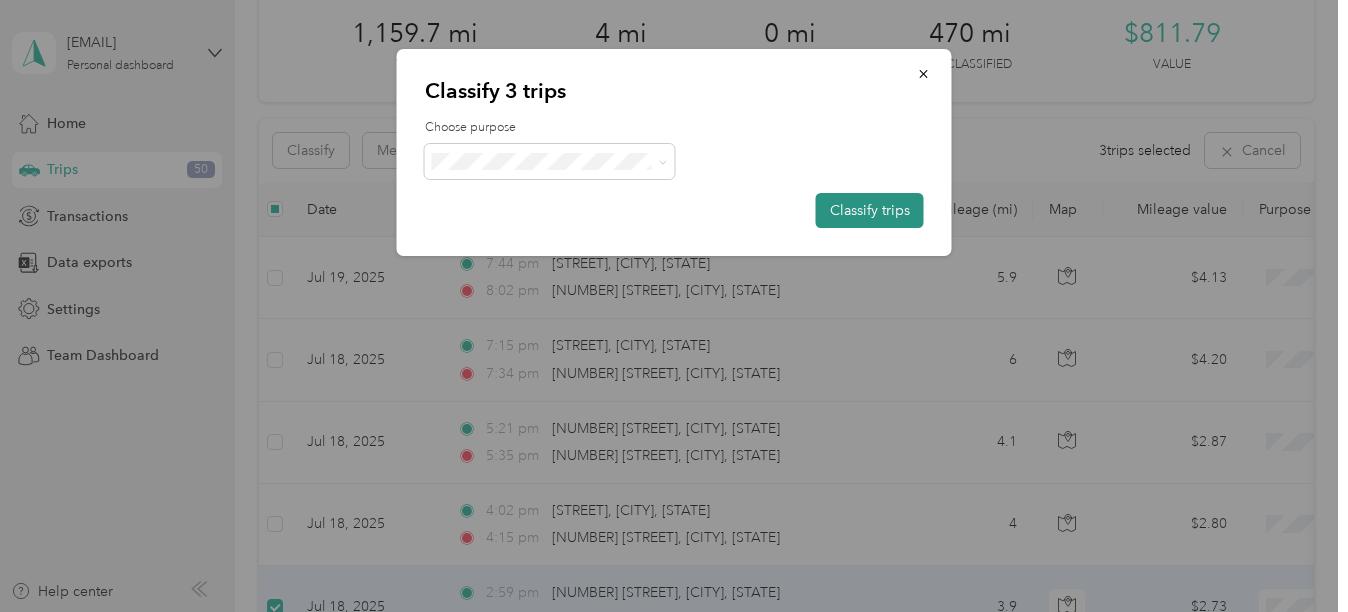 click on "Classify trips" at bounding box center (870, 210) 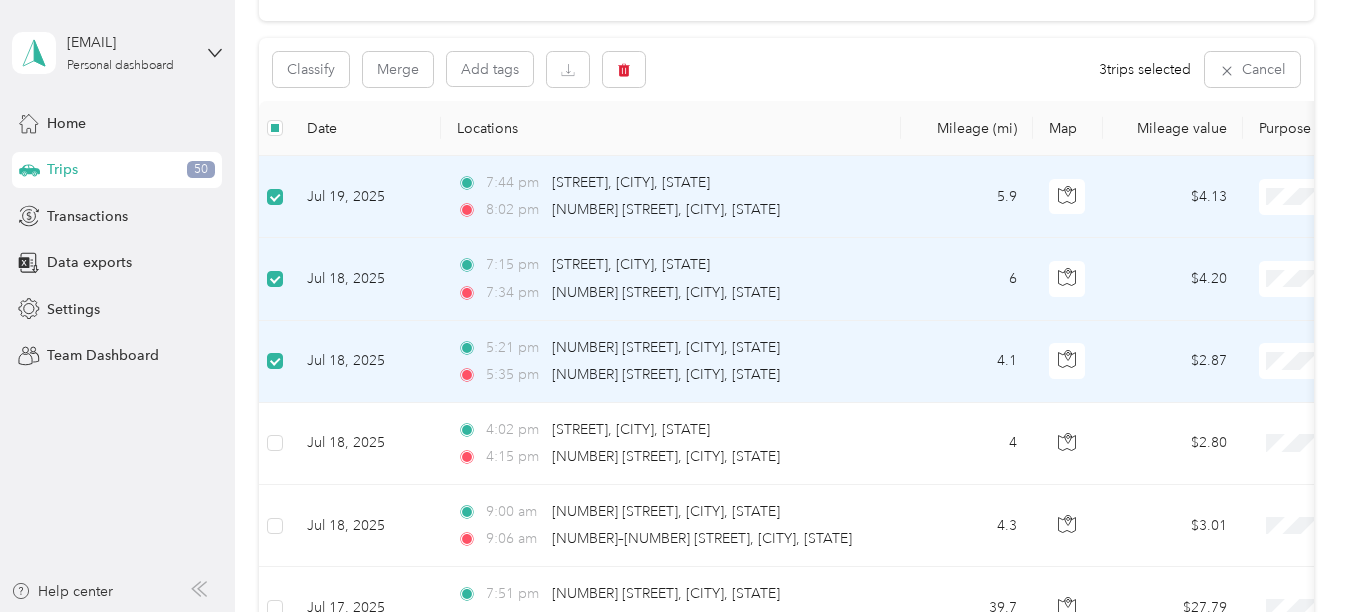 scroll, scrollTop: 298, scrollLeft: 0, axis: vertical 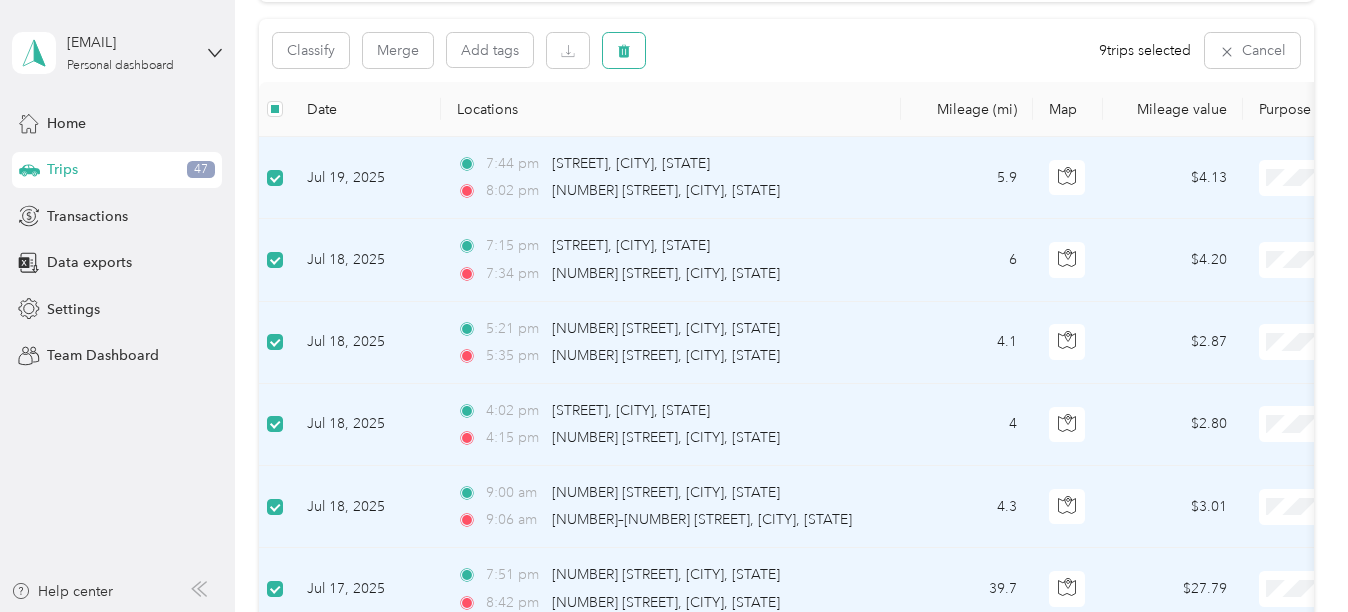 click 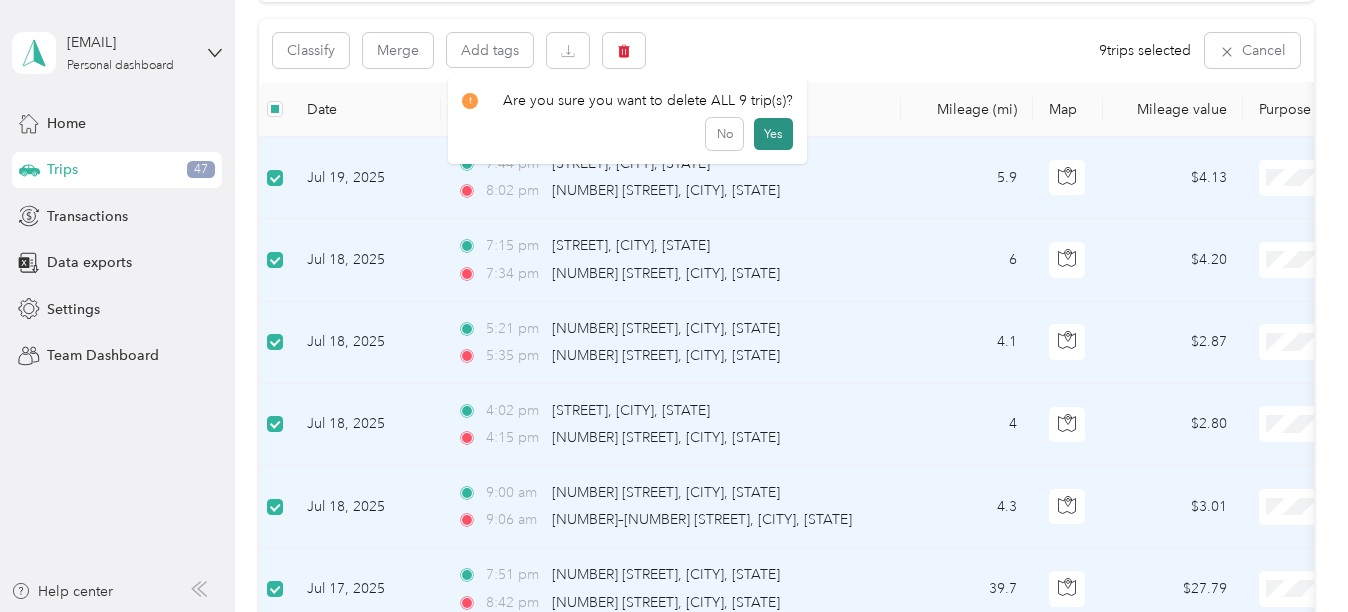 click on "Yes" at bounding box center (773, 134) 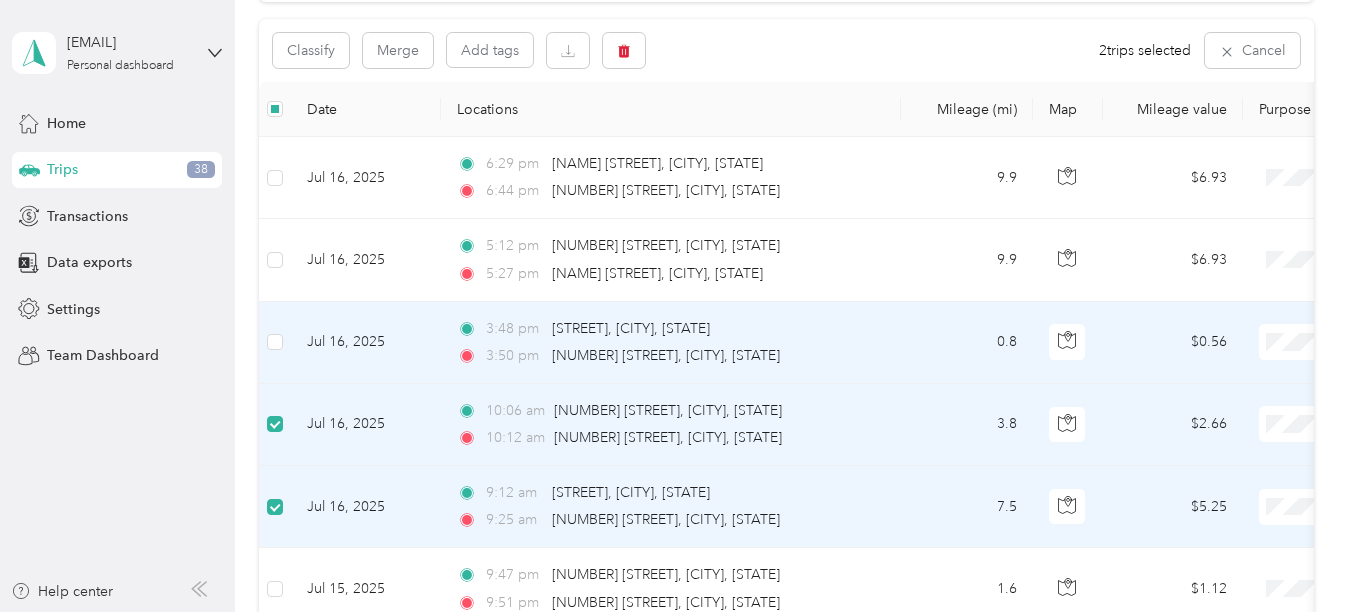 click at bounding box center (275, 343) 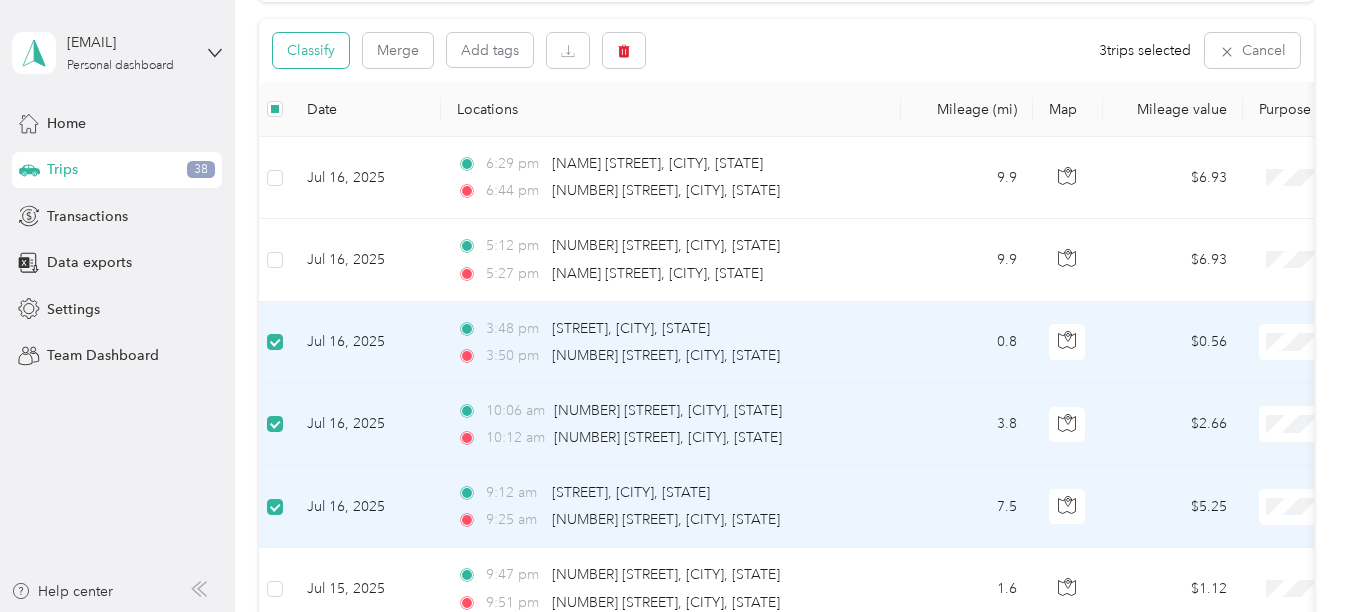 click on "Classify" at bounding box center [311, 50] 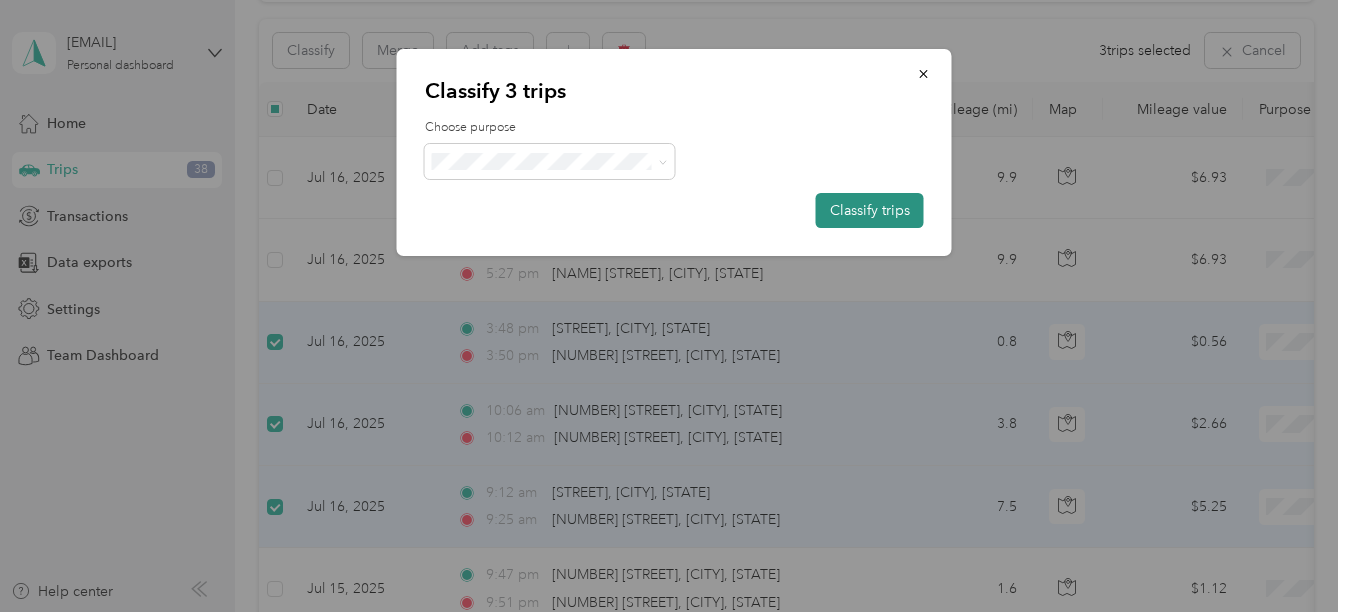 click on "Classify trips" at bounding box center [870, 210] 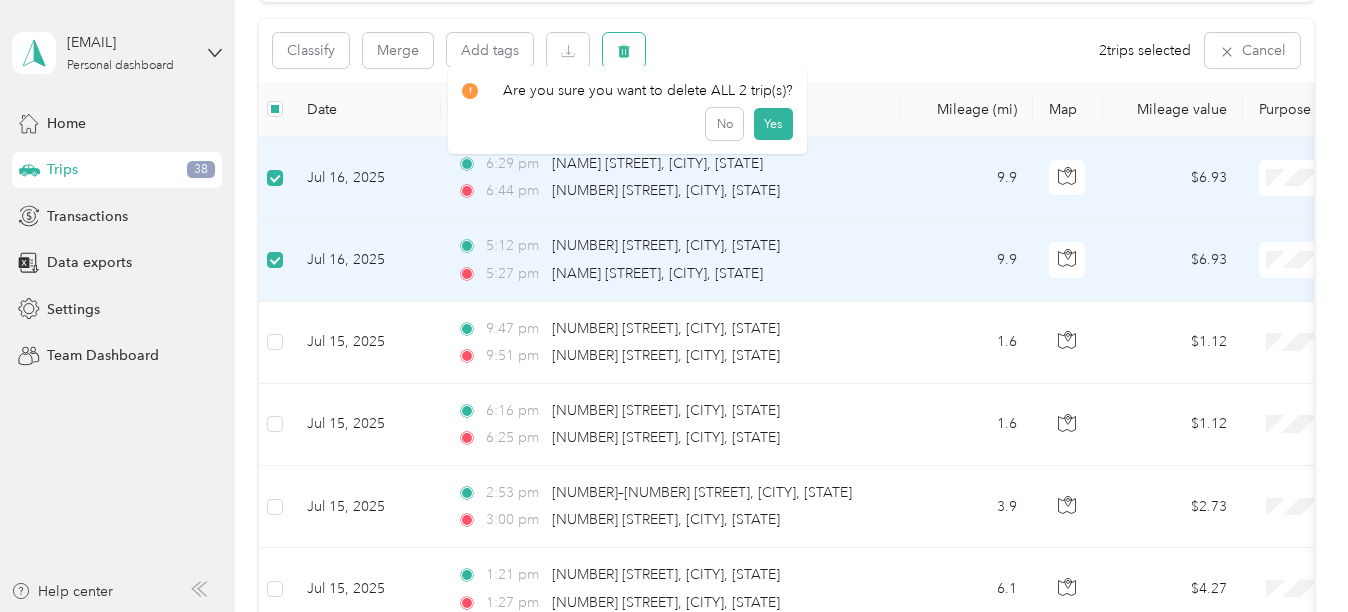click 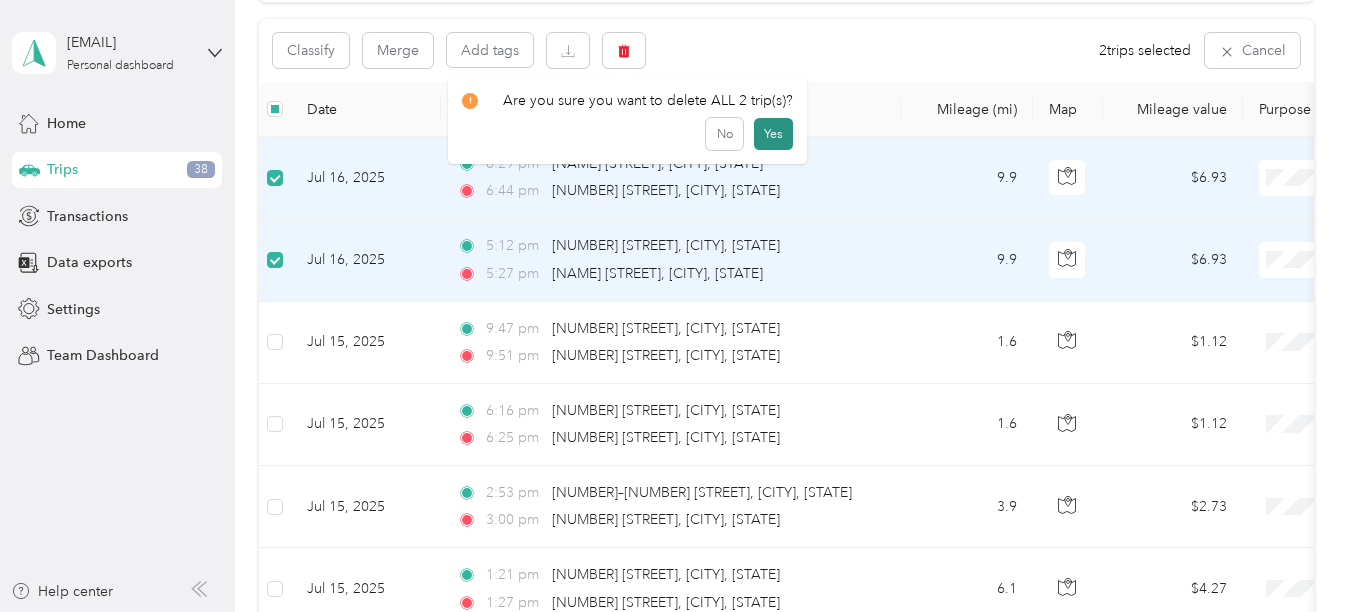 click on "Yes" at bounding box center (773, 134) 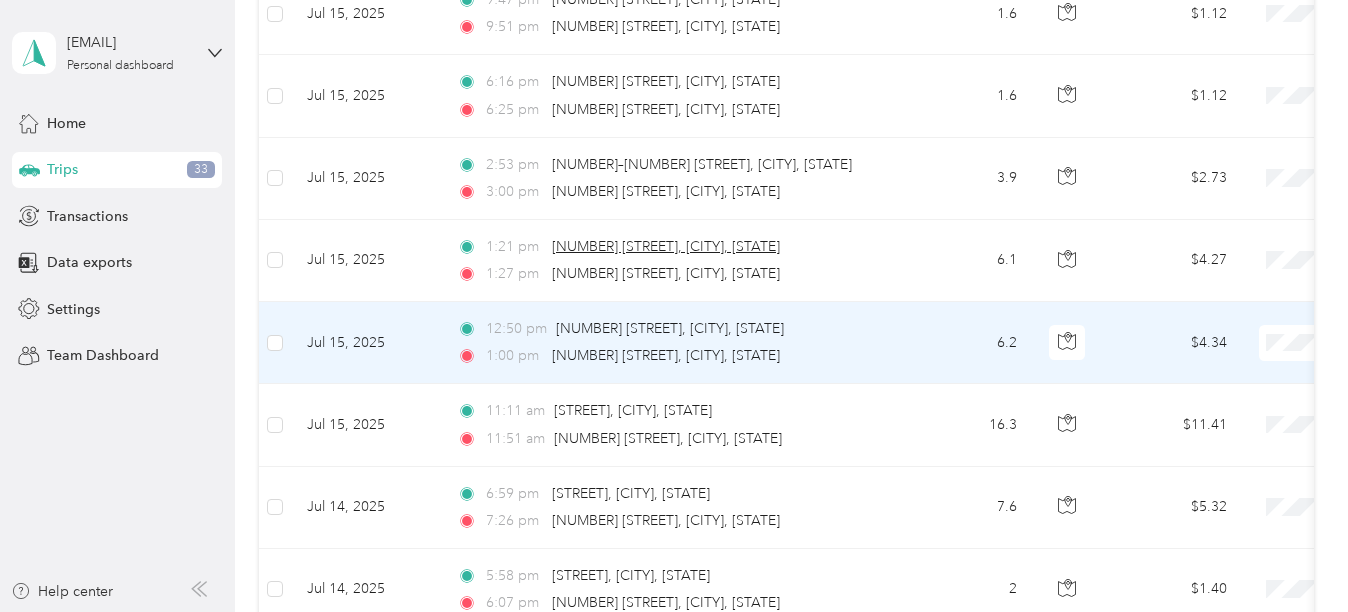 scroll, scrollTop: 398, scrollLeft: 0, axis: vertical 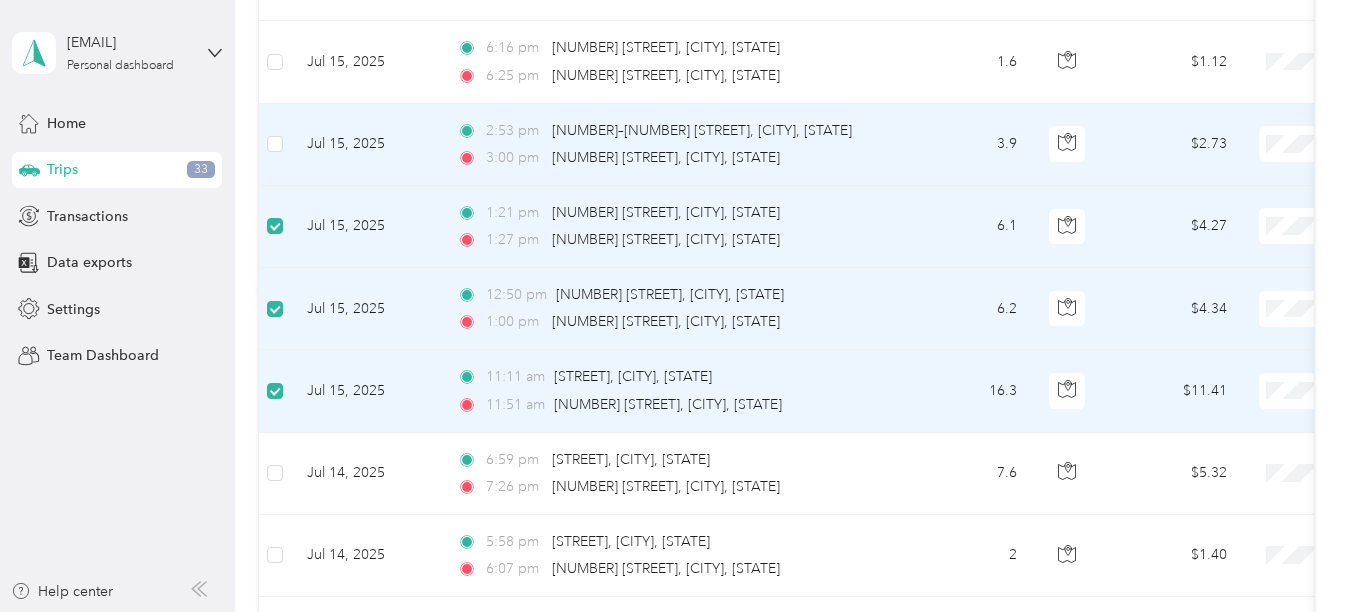 click at bounding box center (275, 145) 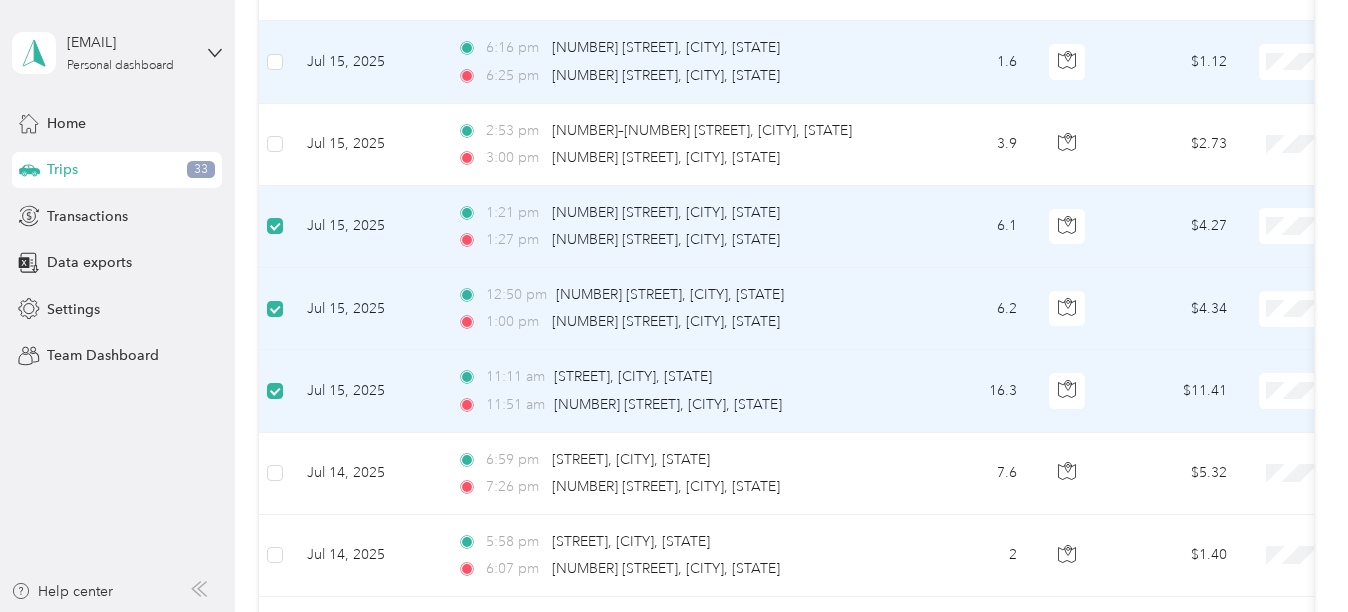 click at bounding box center (275, 62) 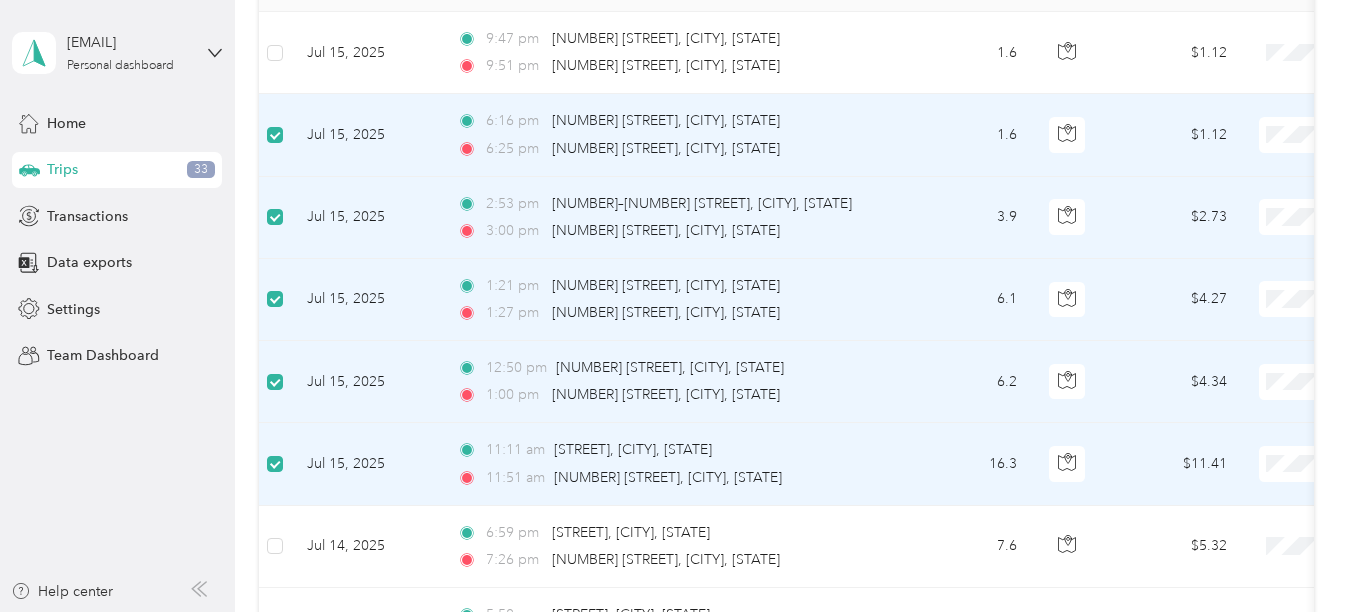 scroll, scrollTop: 196, scrollLeft: 0, axis: vertical 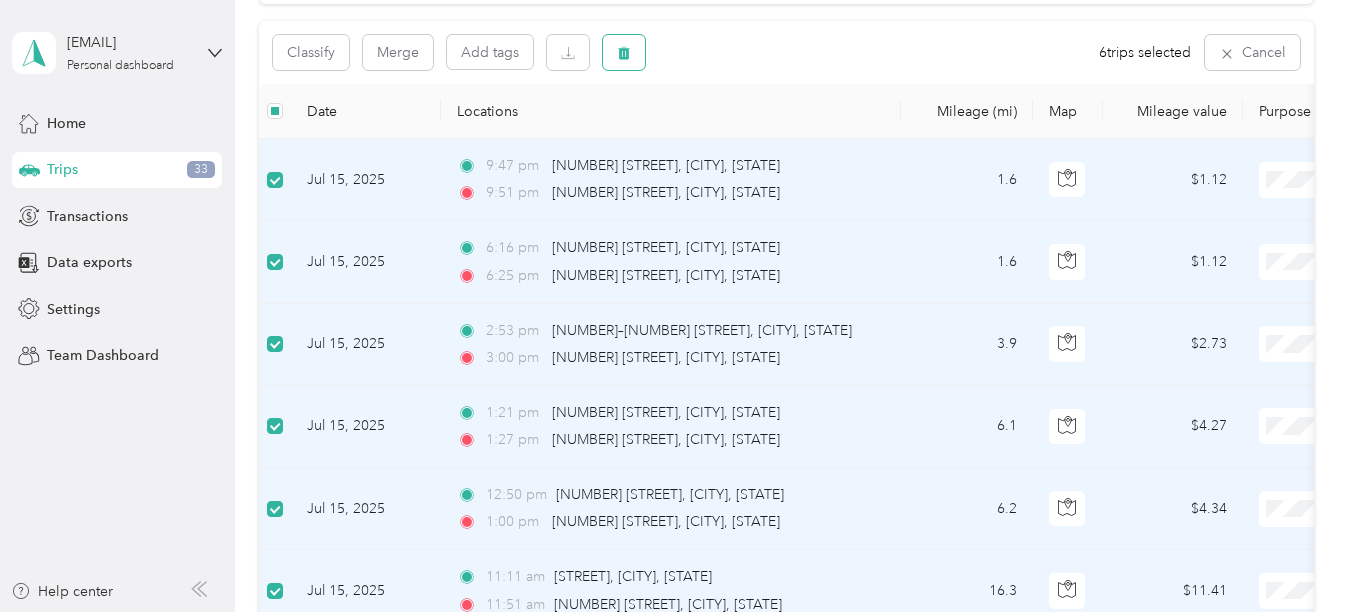 click at bounding box center (624, 52) 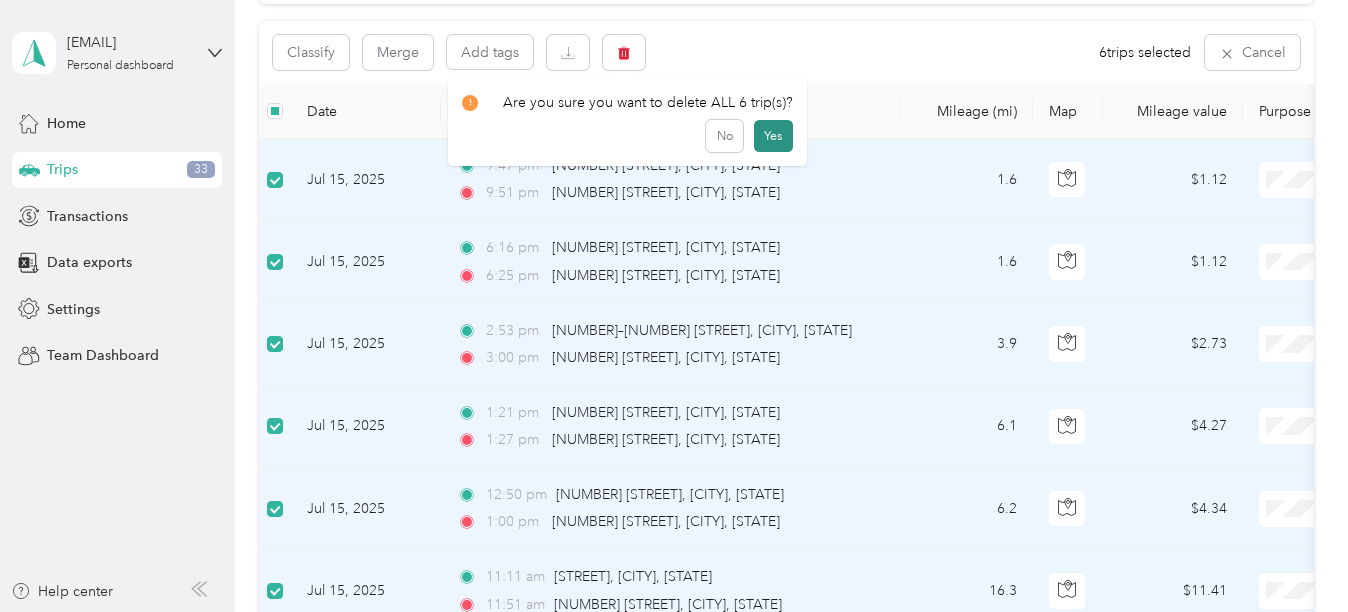 click on "Yes" at bounding box center [773, 136] 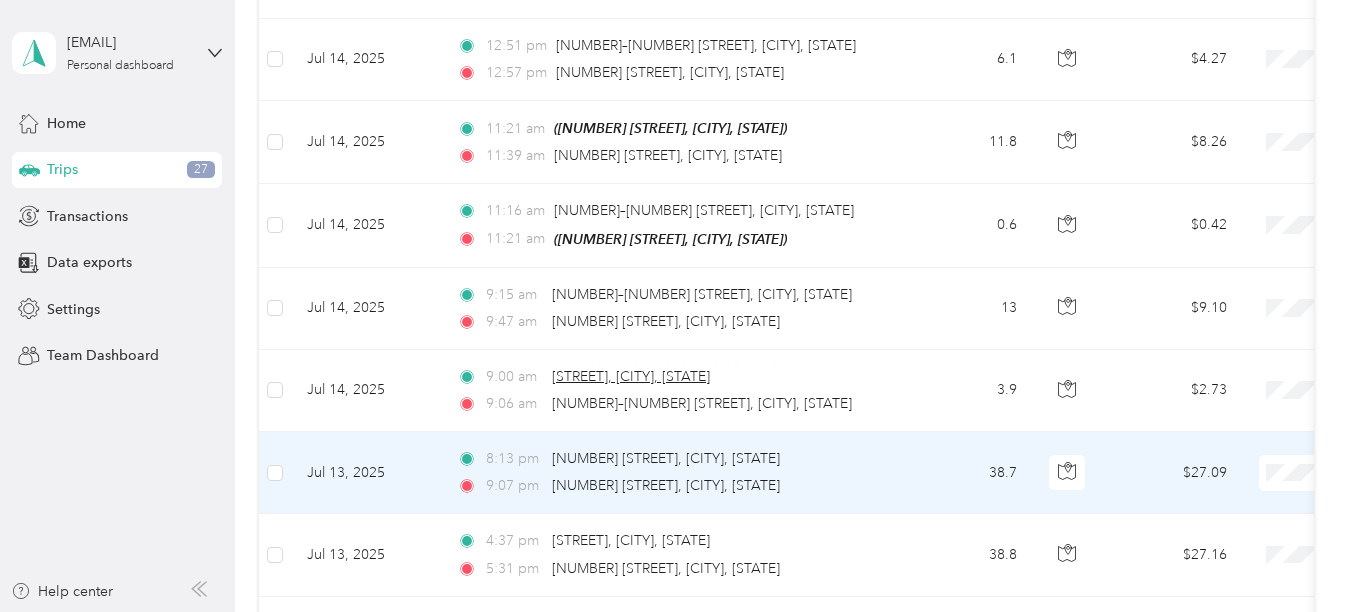 scroll, scrollTop: 596, scrollLeft: 0, axis: vertical 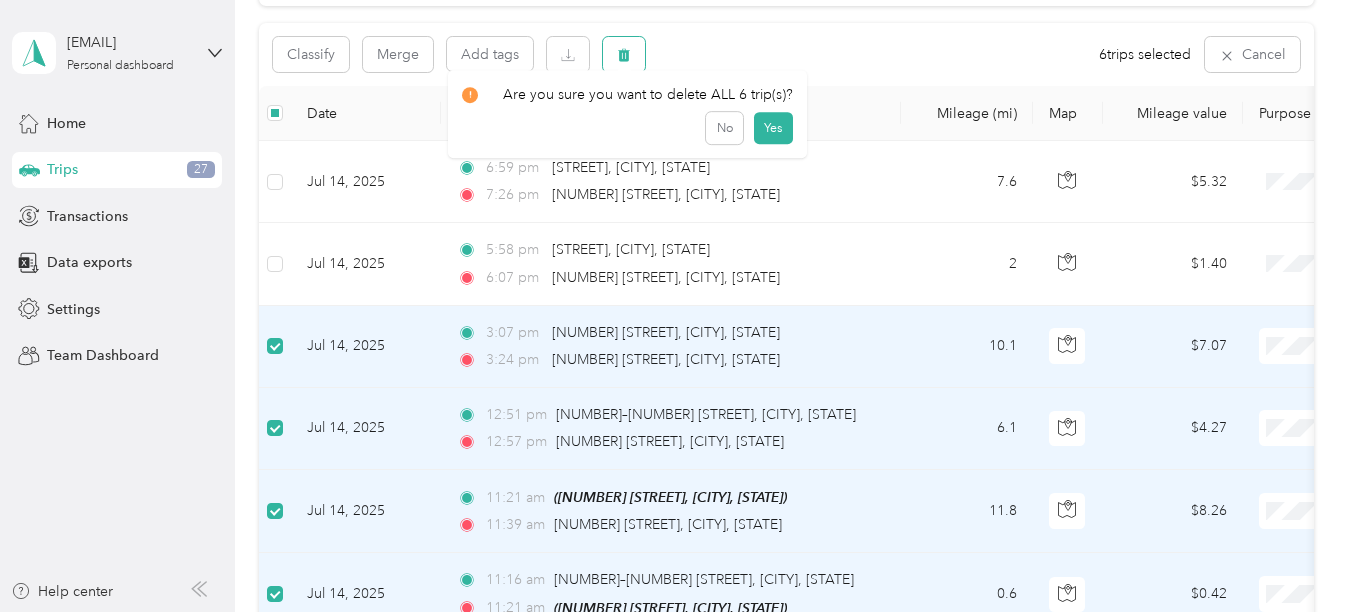 click at bounding box center (624, 54) 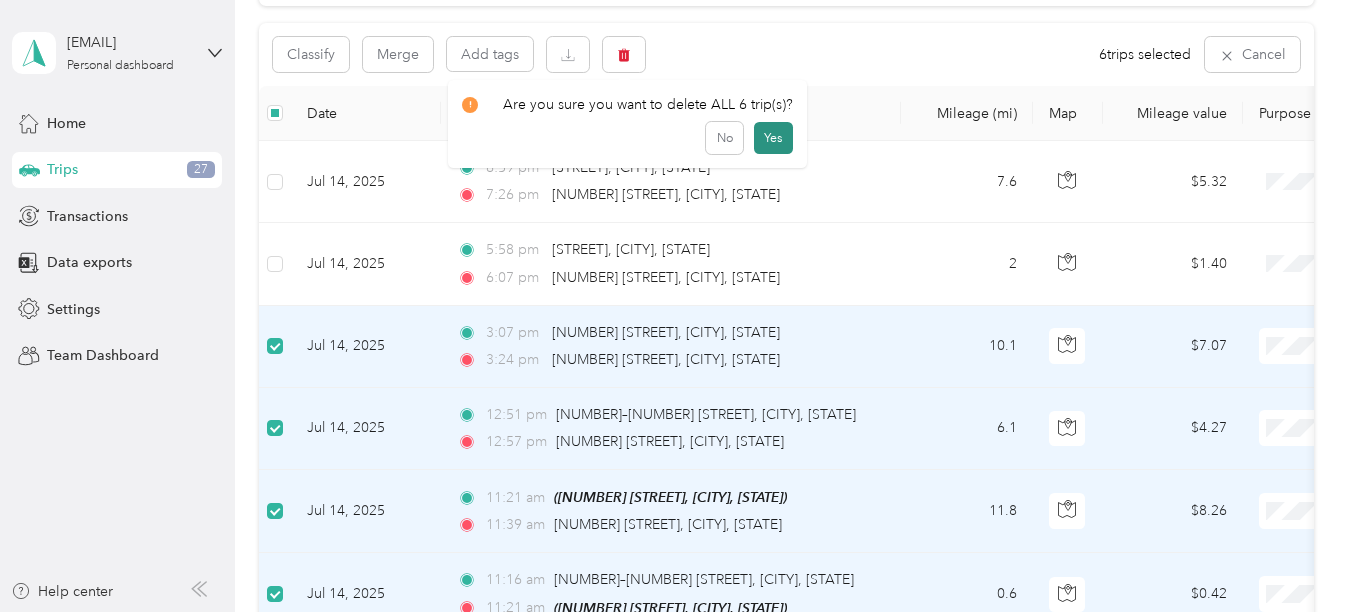 click on "Yes" at bounding box center [773, 138] 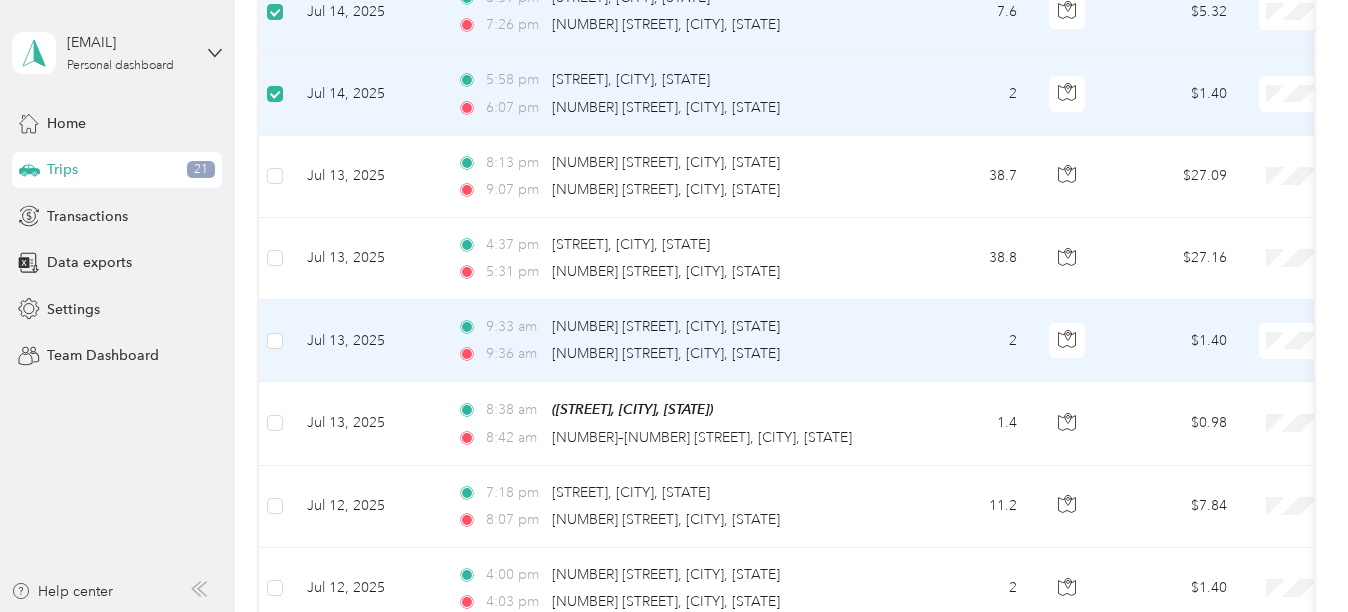 scroll, scrollTop: 394, scrollLeft: 0, axis: vertical 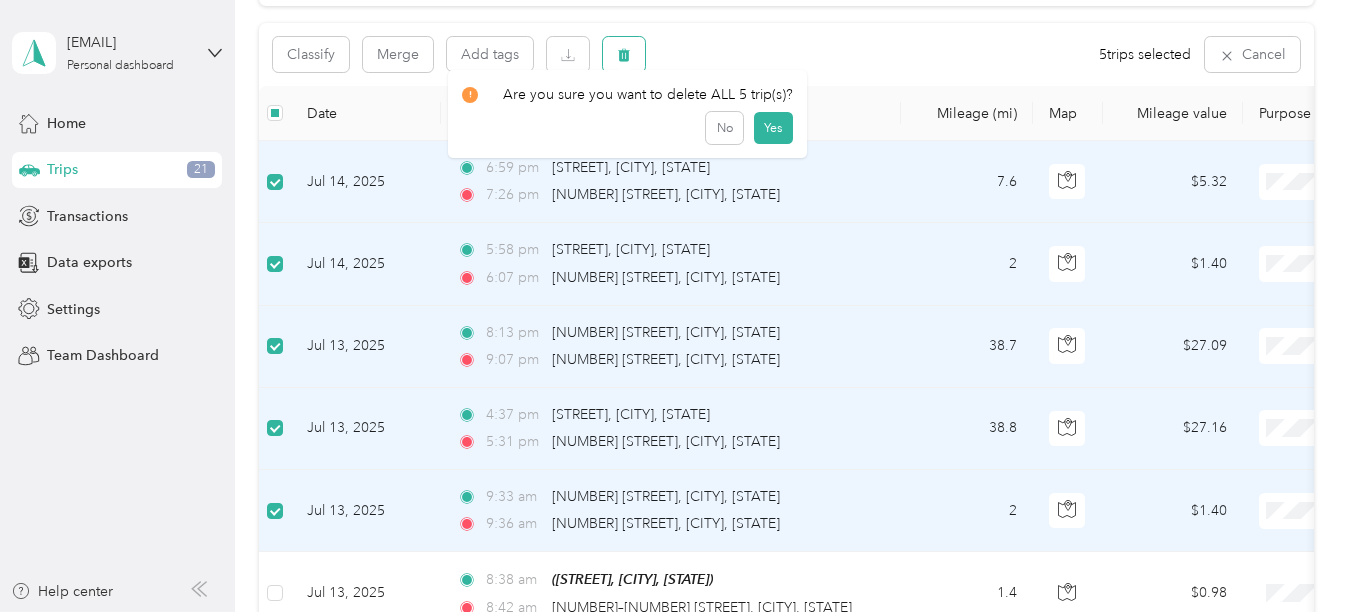 click at bounding box center [624, 54] 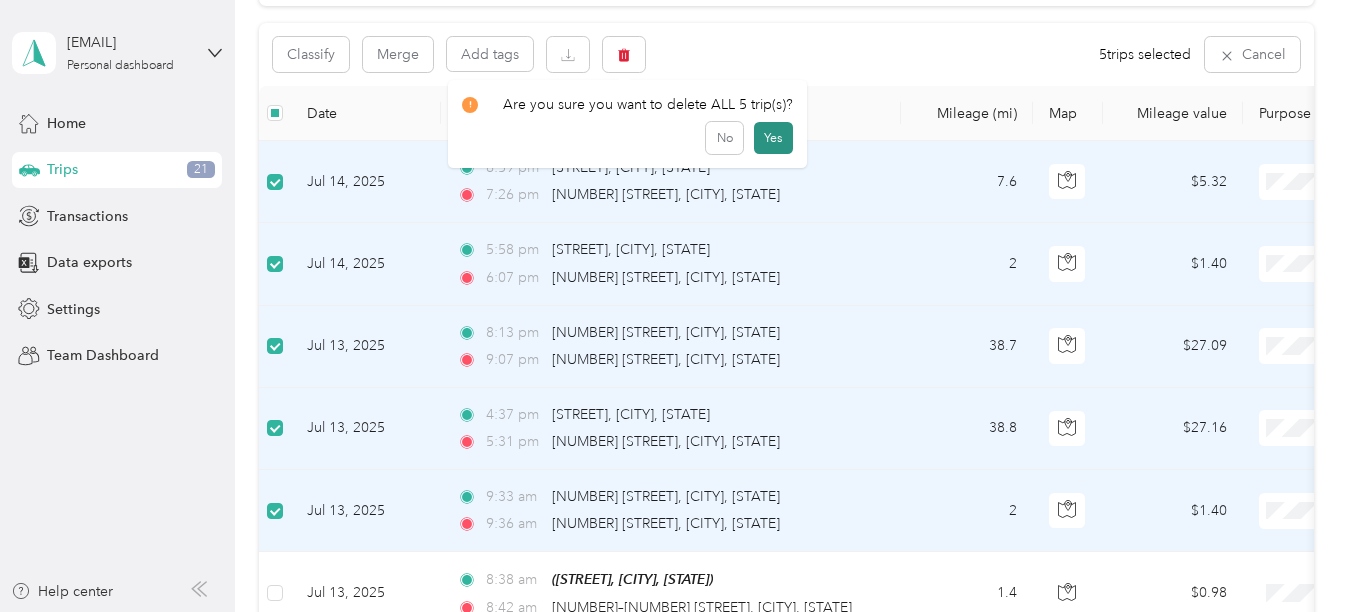 click on "Yes" at bounding box center [773, 138] 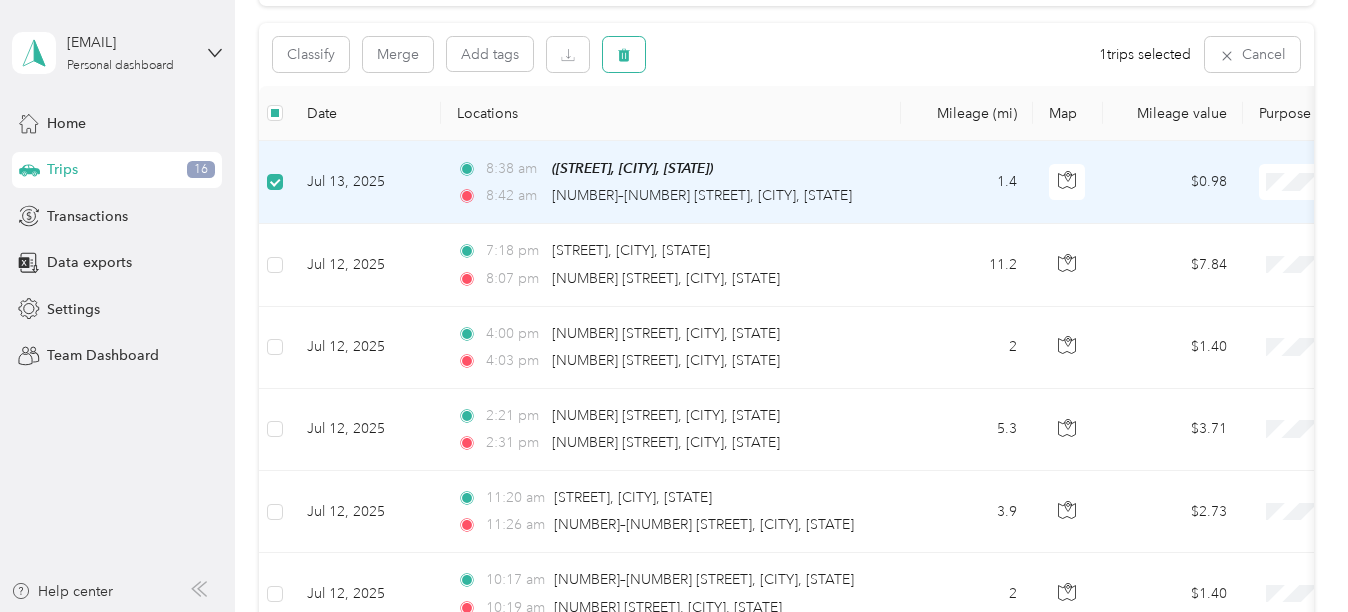 click 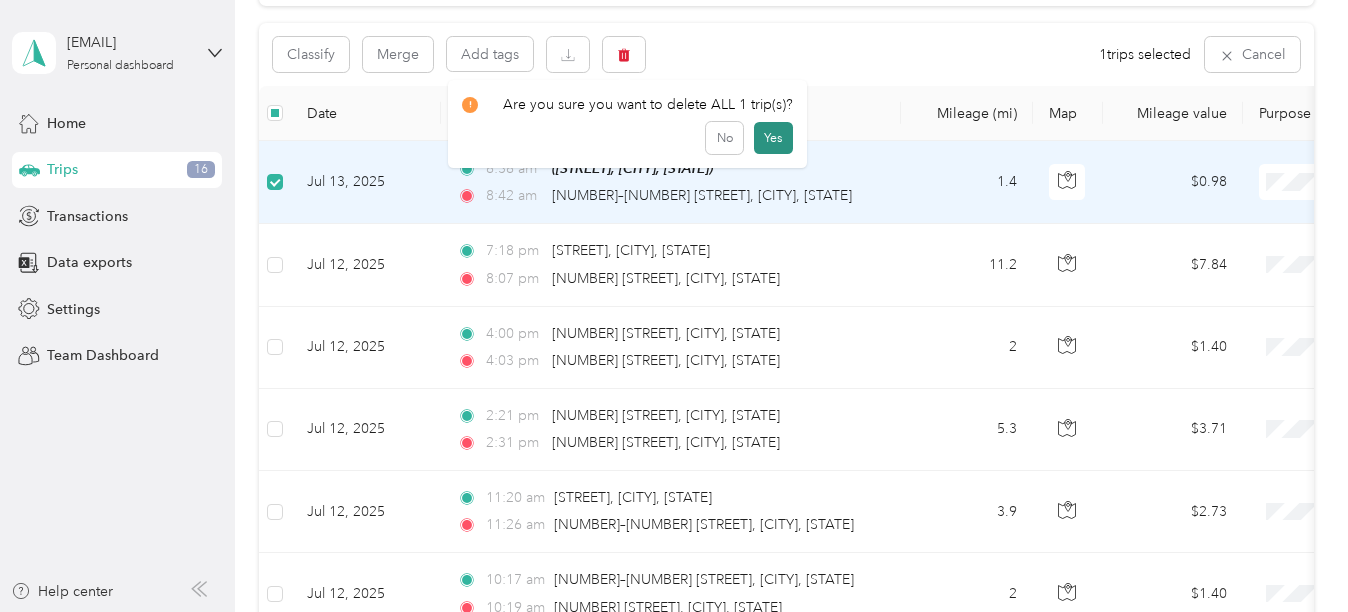 click on "Yes" at bounding box center [773, 138] 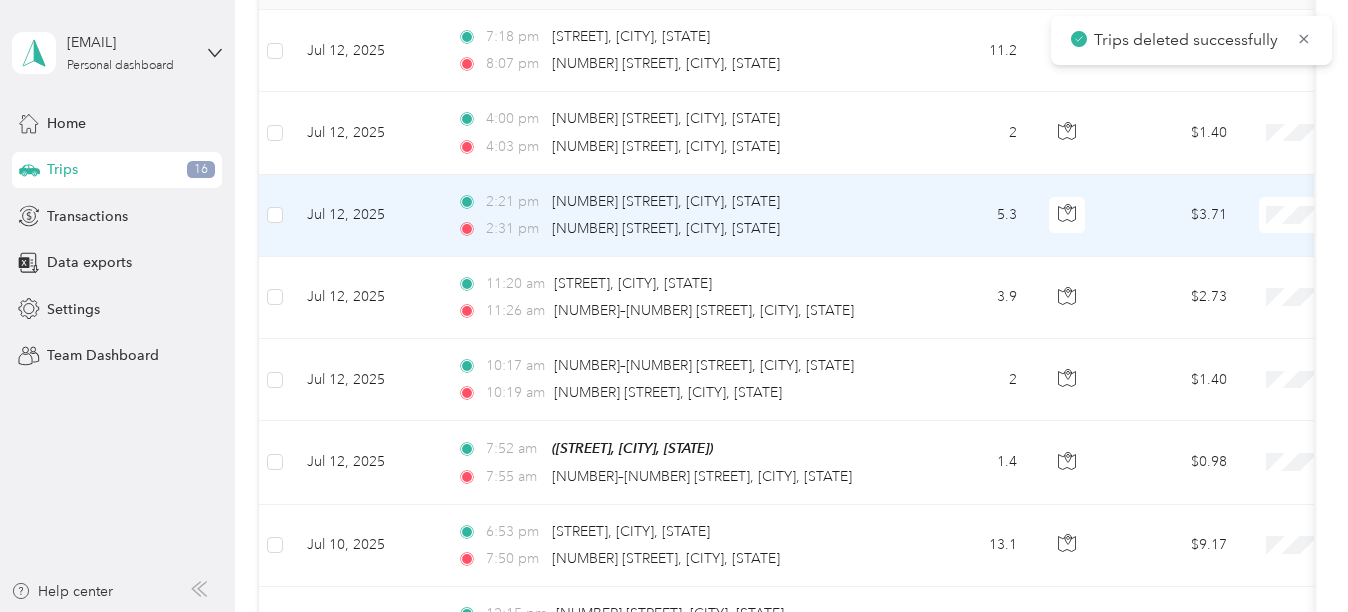 scroll, scrollTop: 394, scrollLeft: 0, axis: vertical 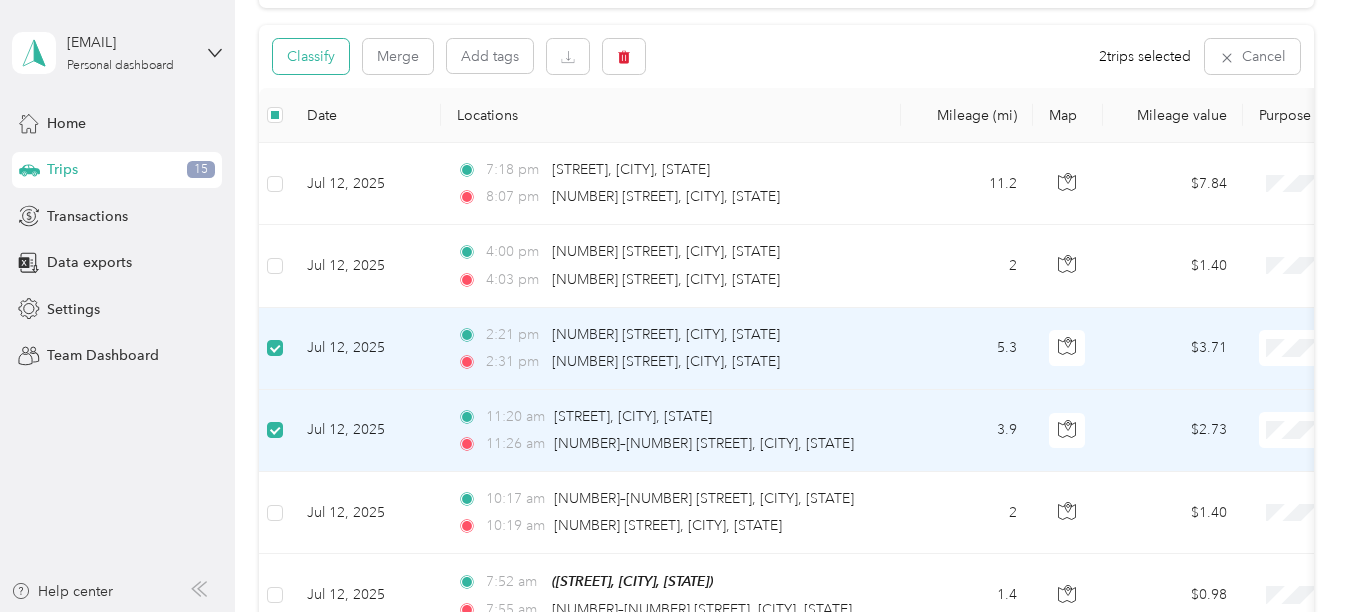click on "Classify" at bounding box center (311, 56) 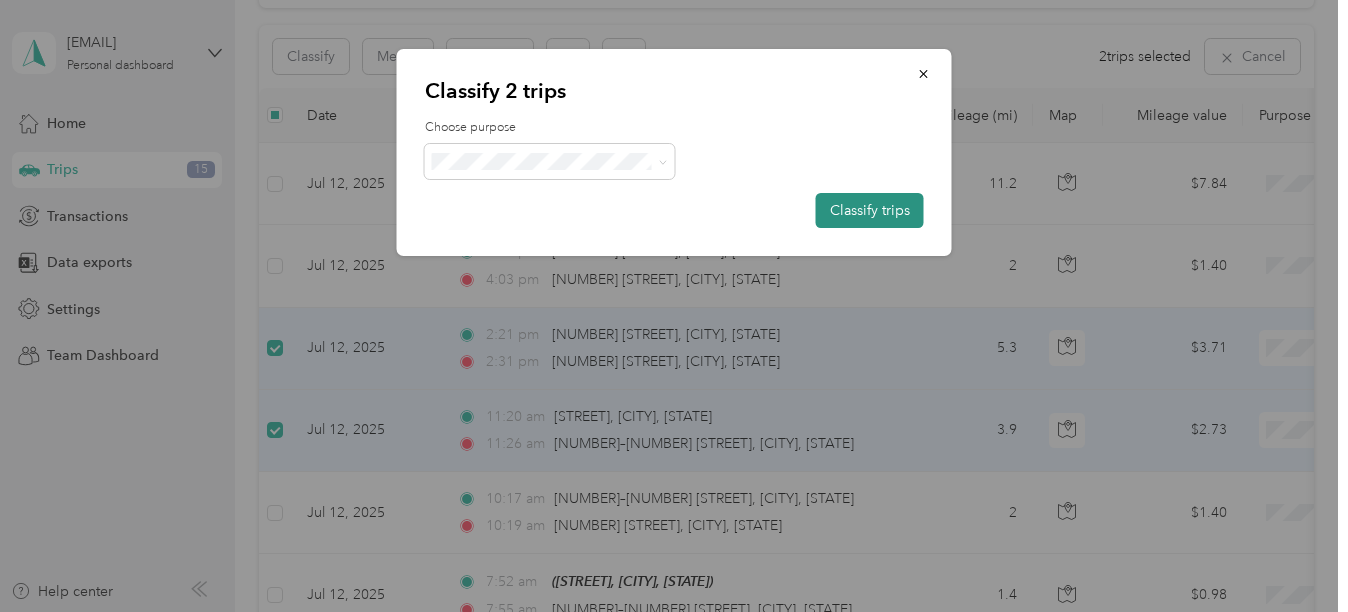 click on "Classify trips" at bounding box center [870, 210] 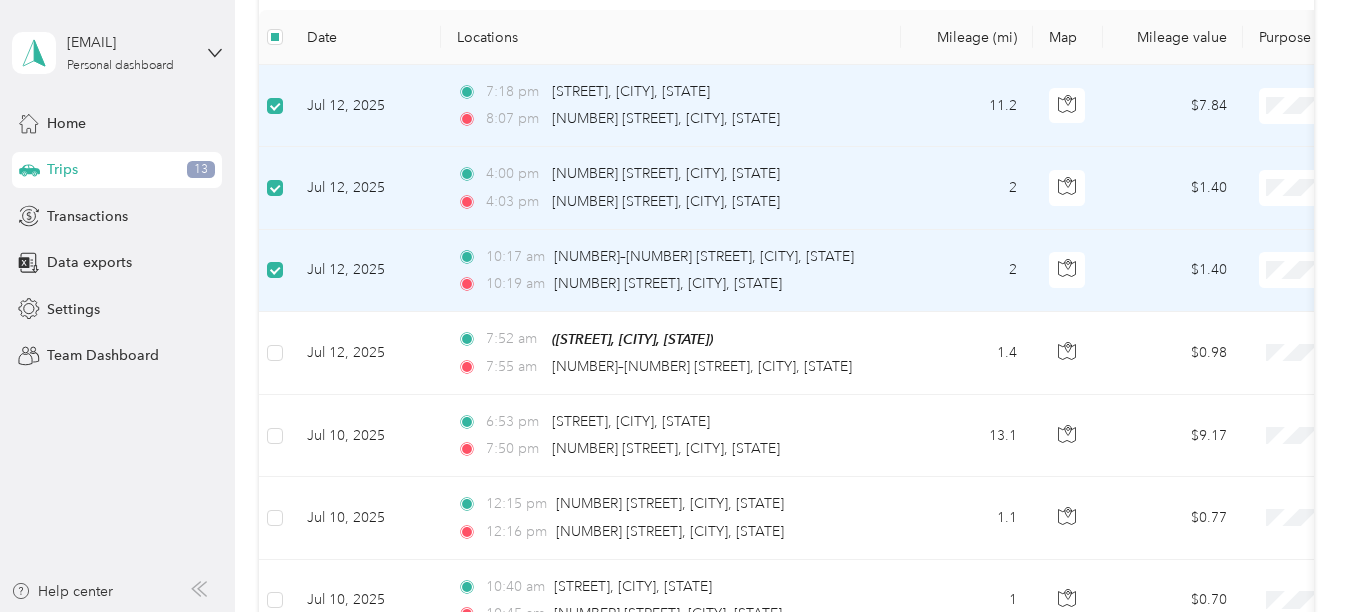 scroll, scrollTop: 292, scrollLeft: 0, axis: vertical 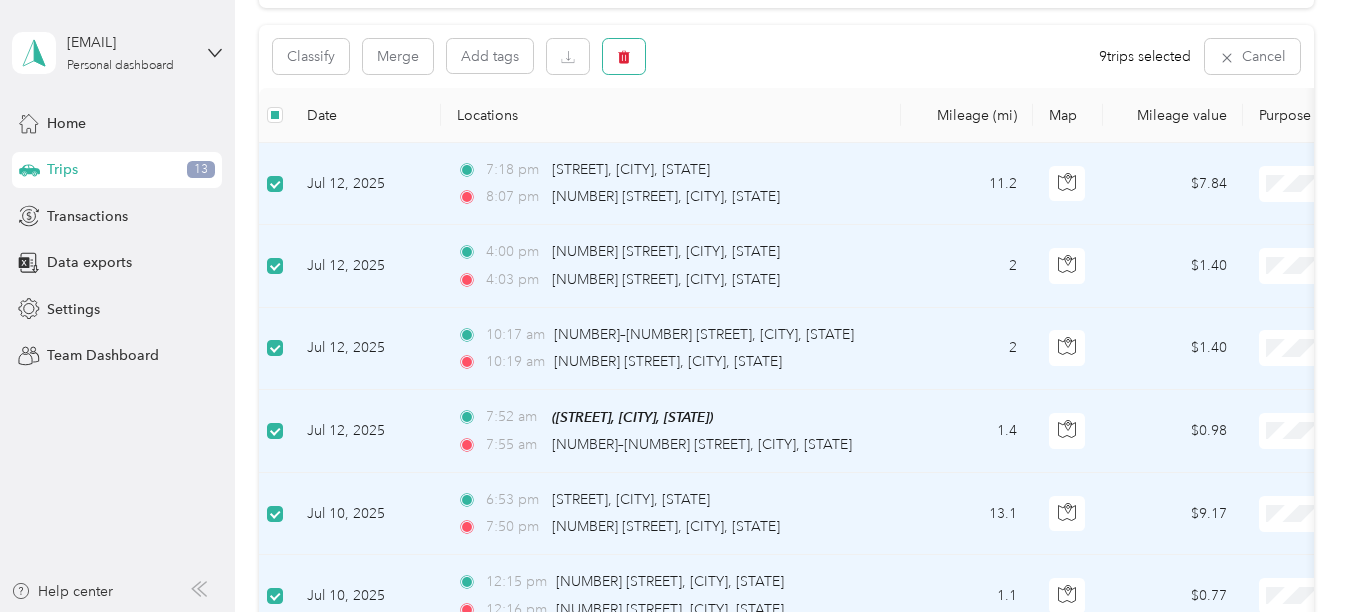 drag, startPoint x: 626, startPoint y: 49, endPoint x: 649, endPoint y: 58, distance: 24.698177 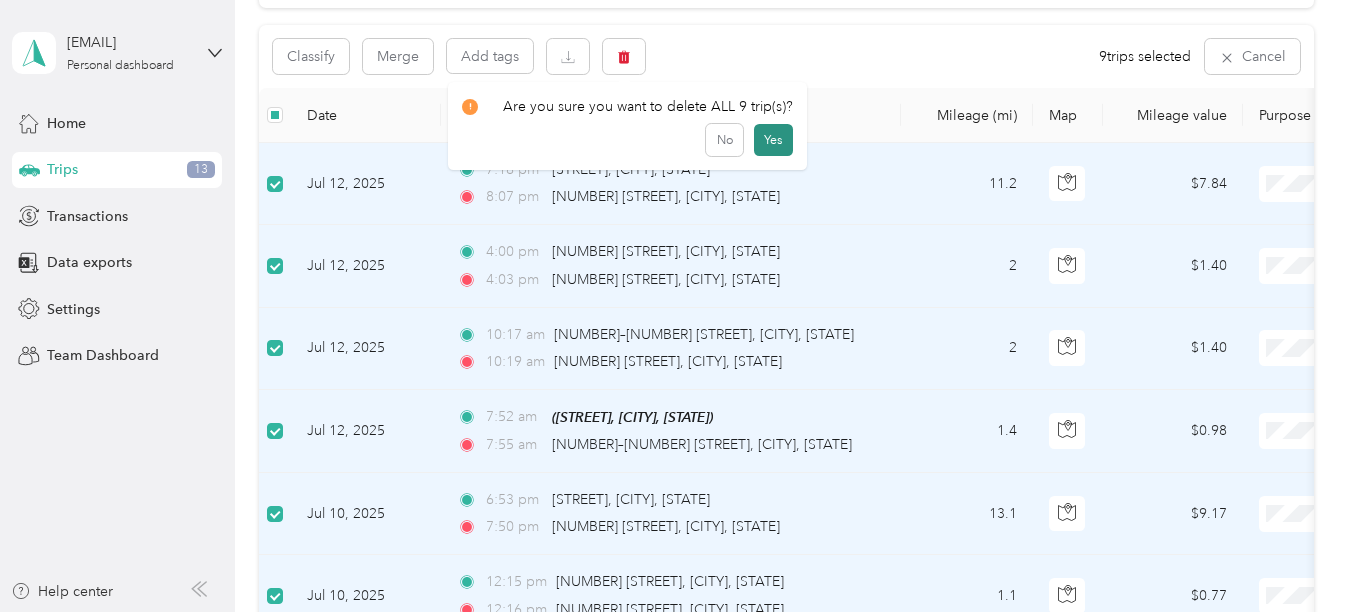click on "Yes" at bounding box center (773, 140) 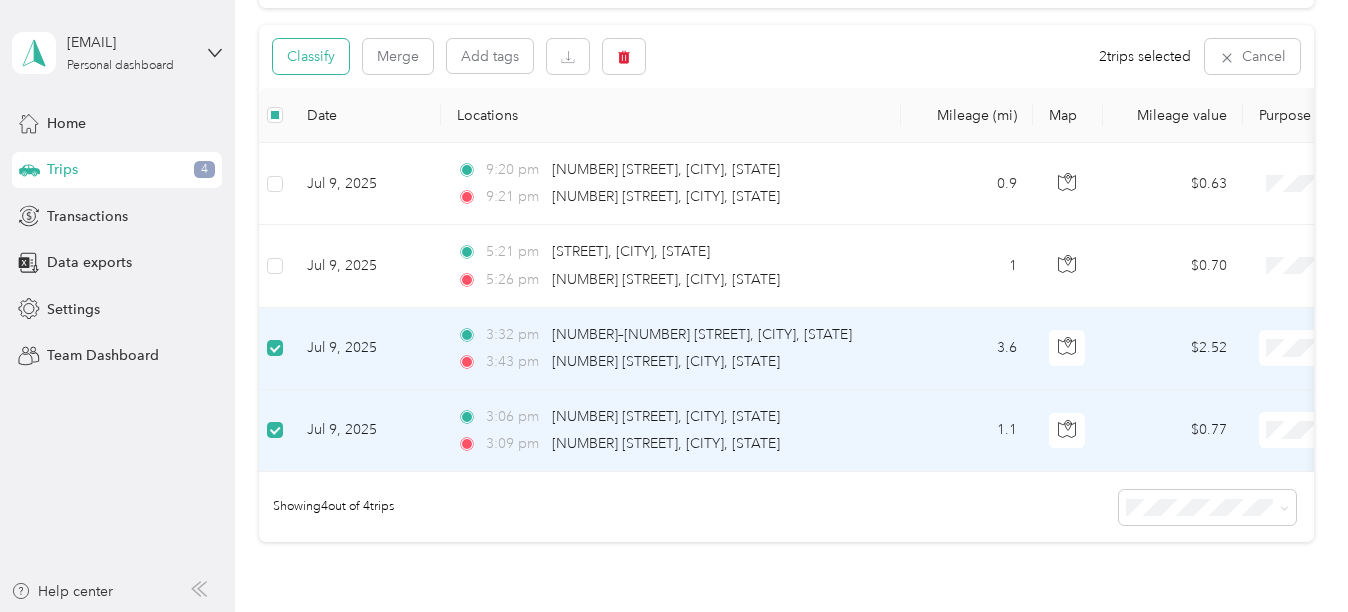 click on "Classify" at bounding box center (311, 56) 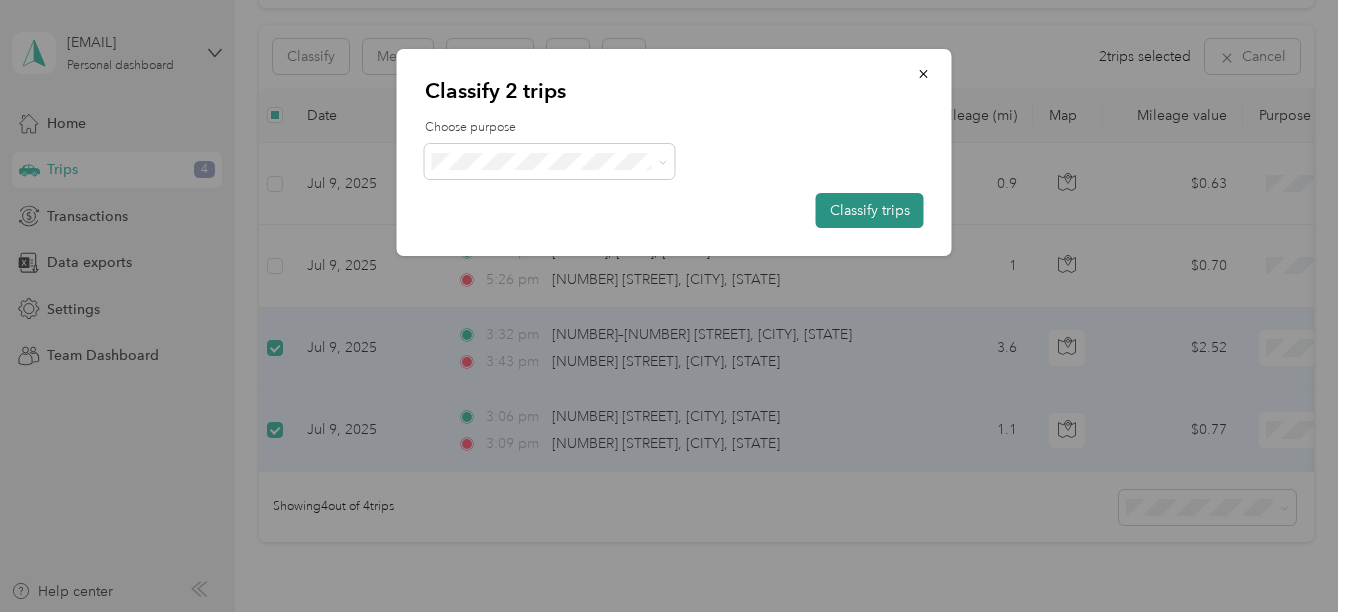 click on "Classify trips" at bounding box center [870, 210] 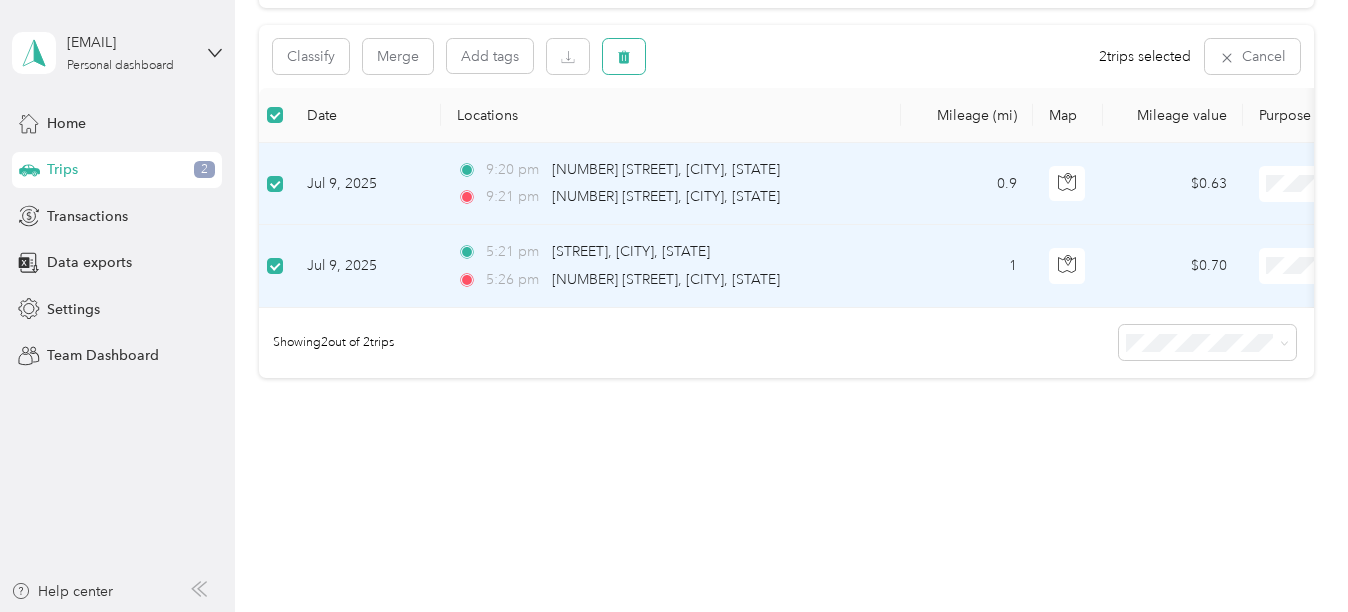 click at bounding box center (624, 56) 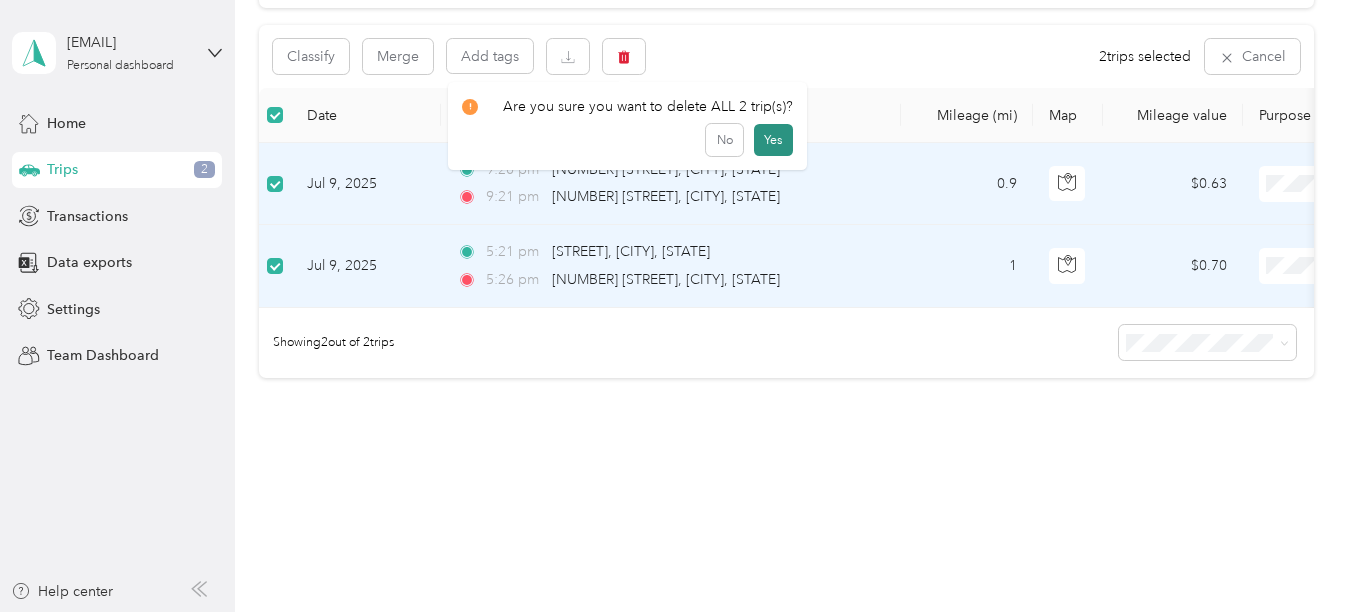 click on "Yes" at bounding box center [773, 140] 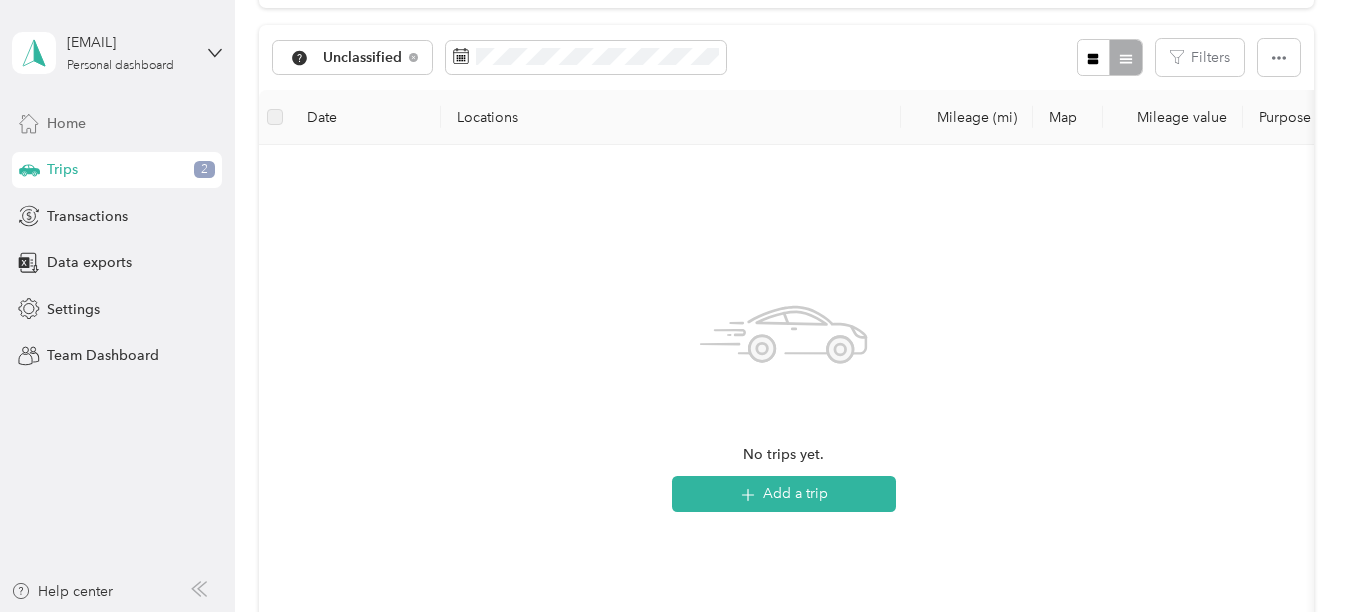 click on "Home" at bounding box center [117, 123] 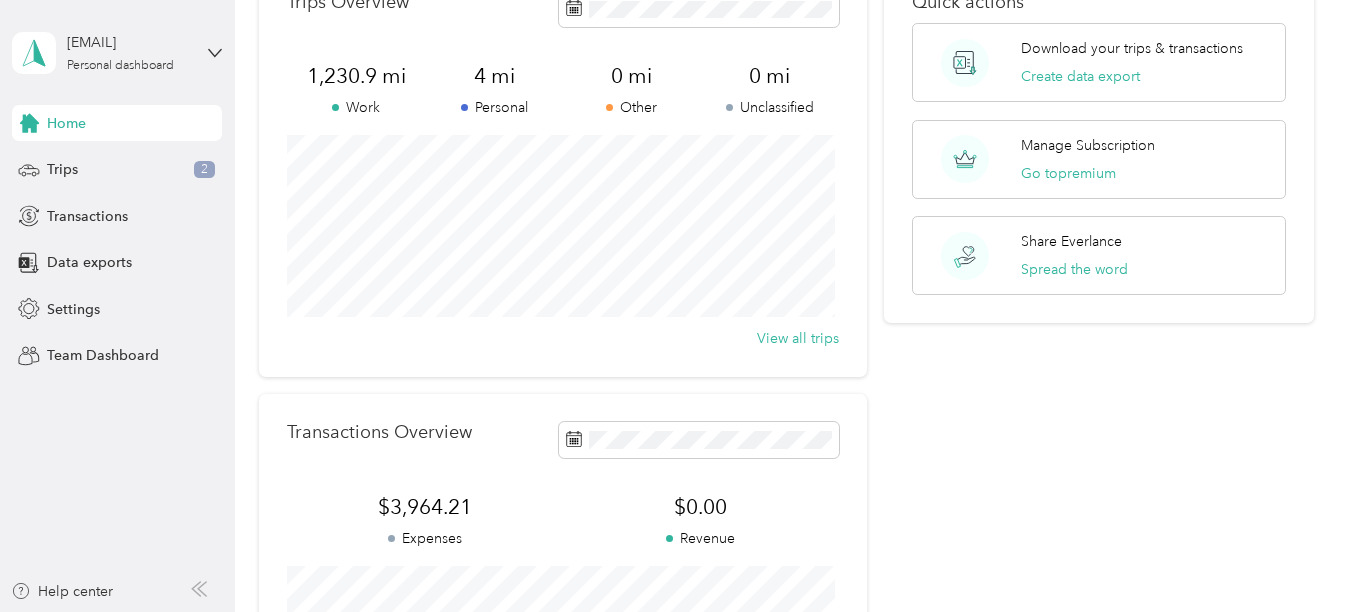 scroll, scrollTop: 92, scrollLeft: 0, axis: vertical 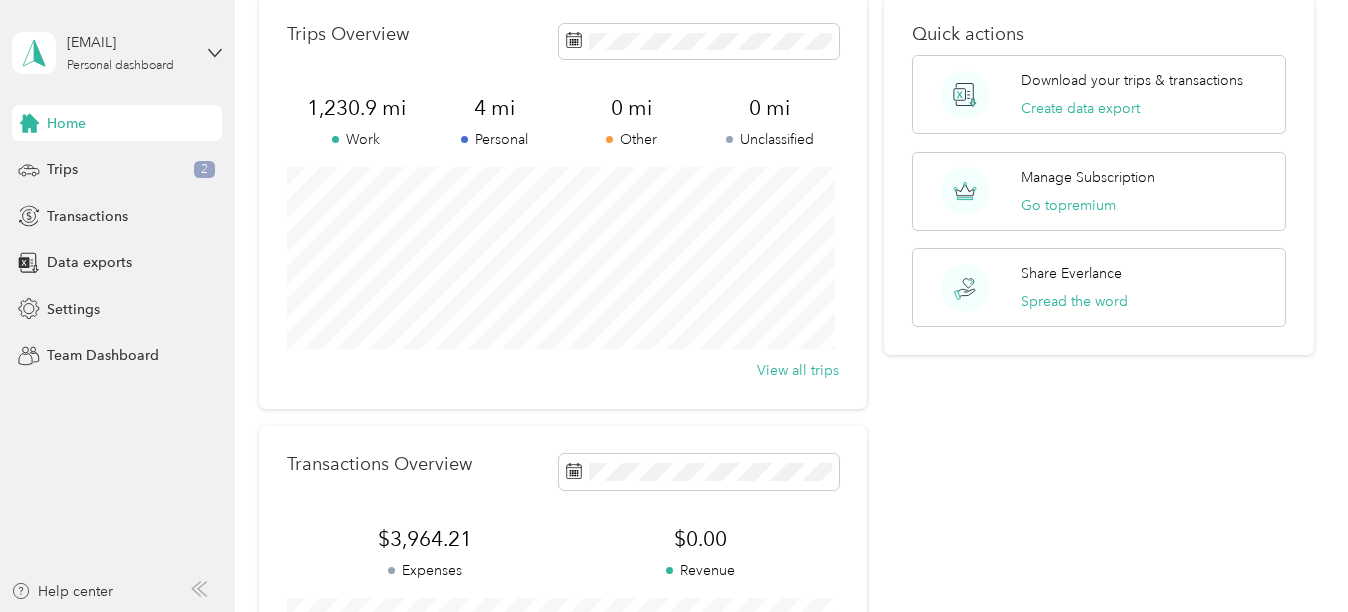 click on "Personal" at bounding box center [494, 139] 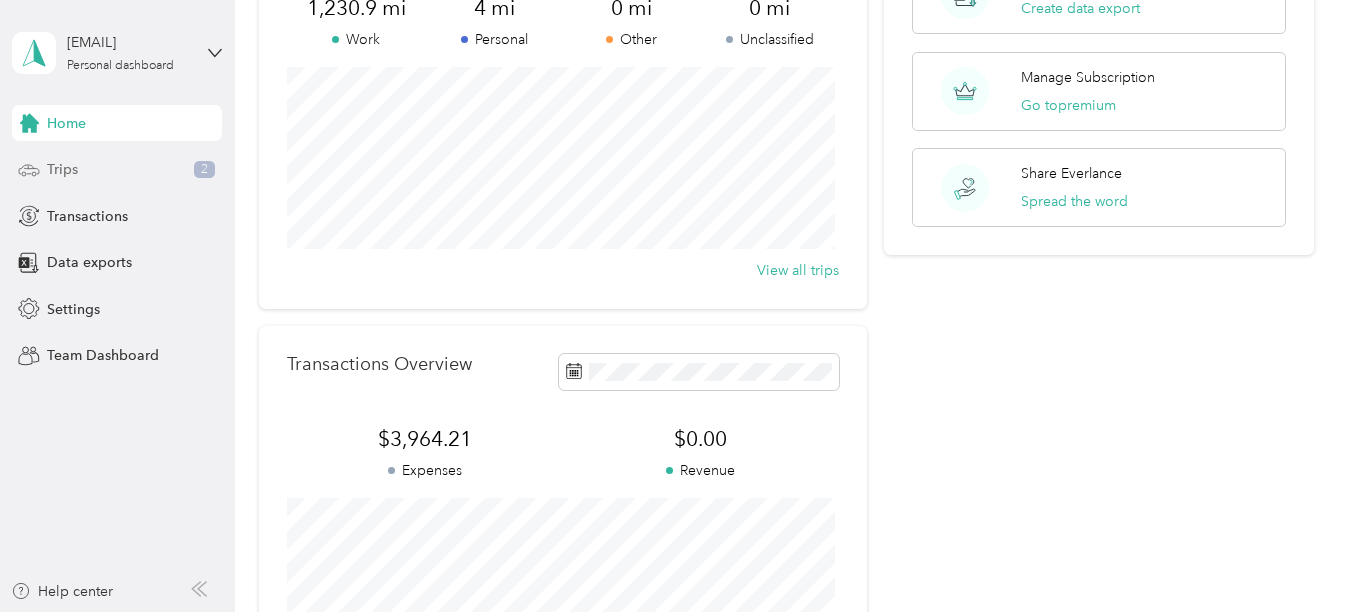 click on "Trips" at bounding box center [62, 169] 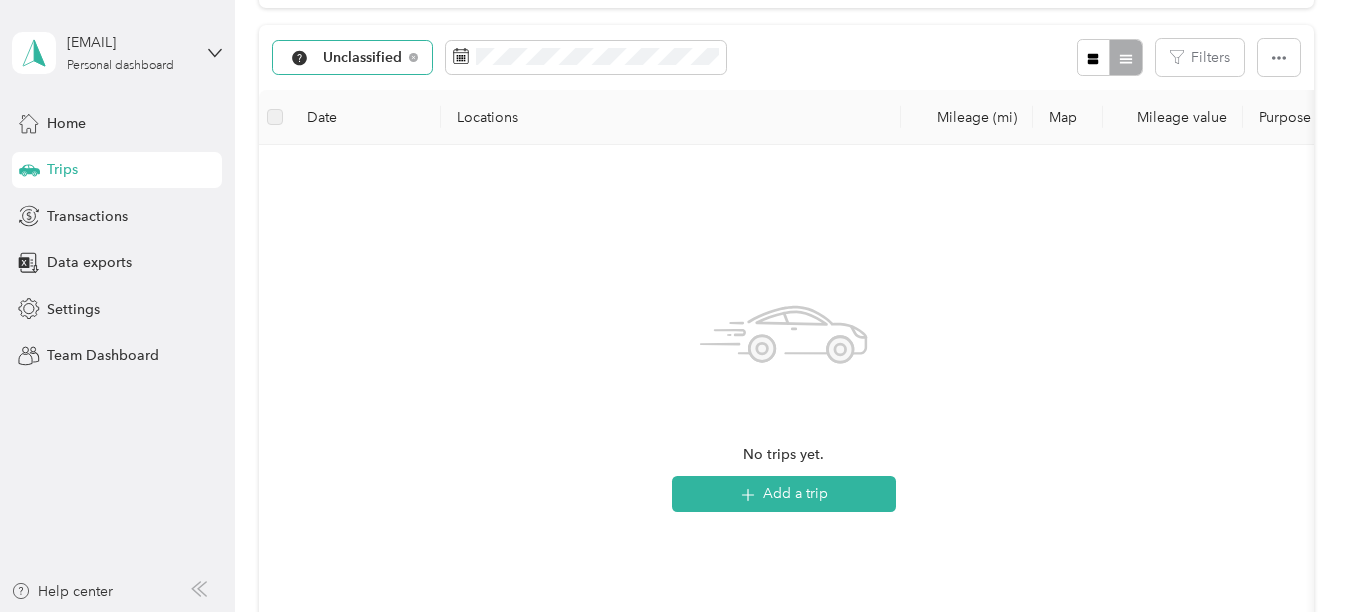click on "Unclassified" at bounding box center [352, 58] 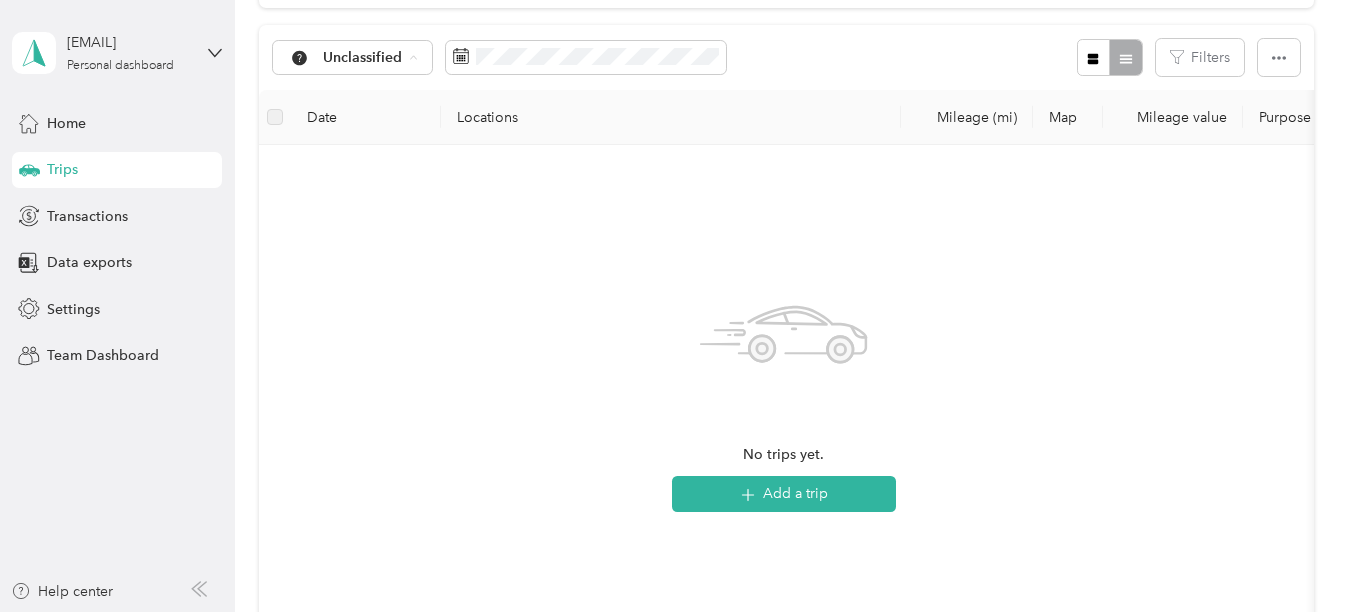 click on "Personal" at bounding box center (375, 198) 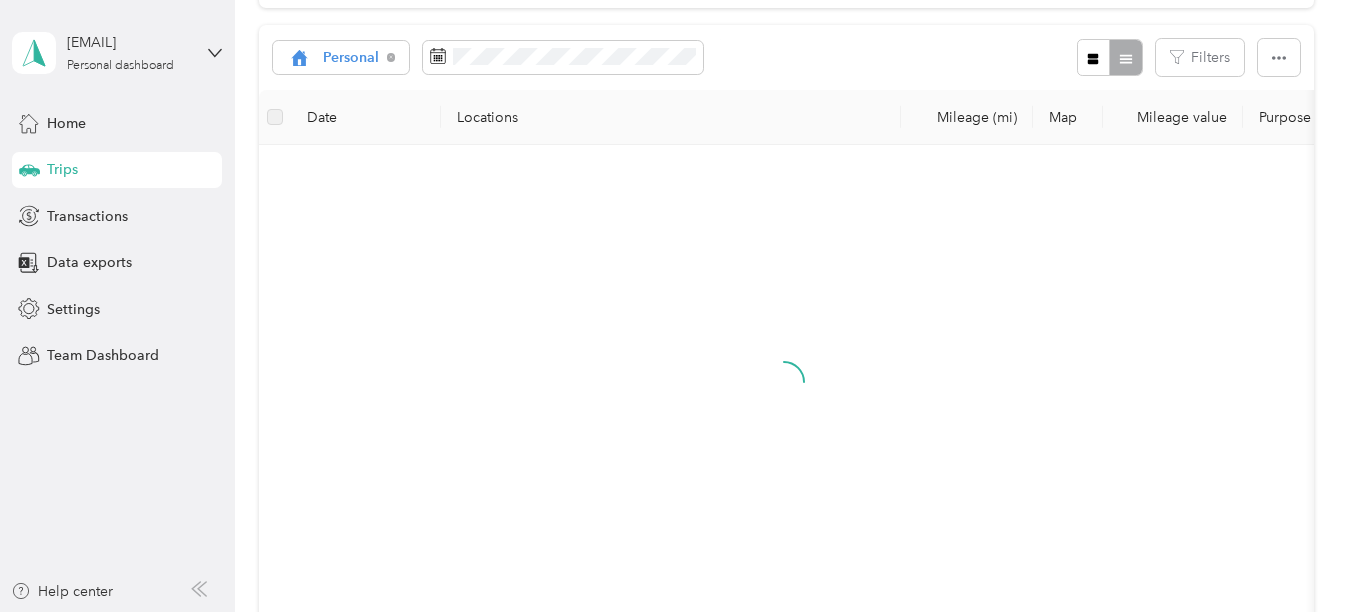 scroll, scrollTop: 169, scrollLeft: 0, axis: vertical 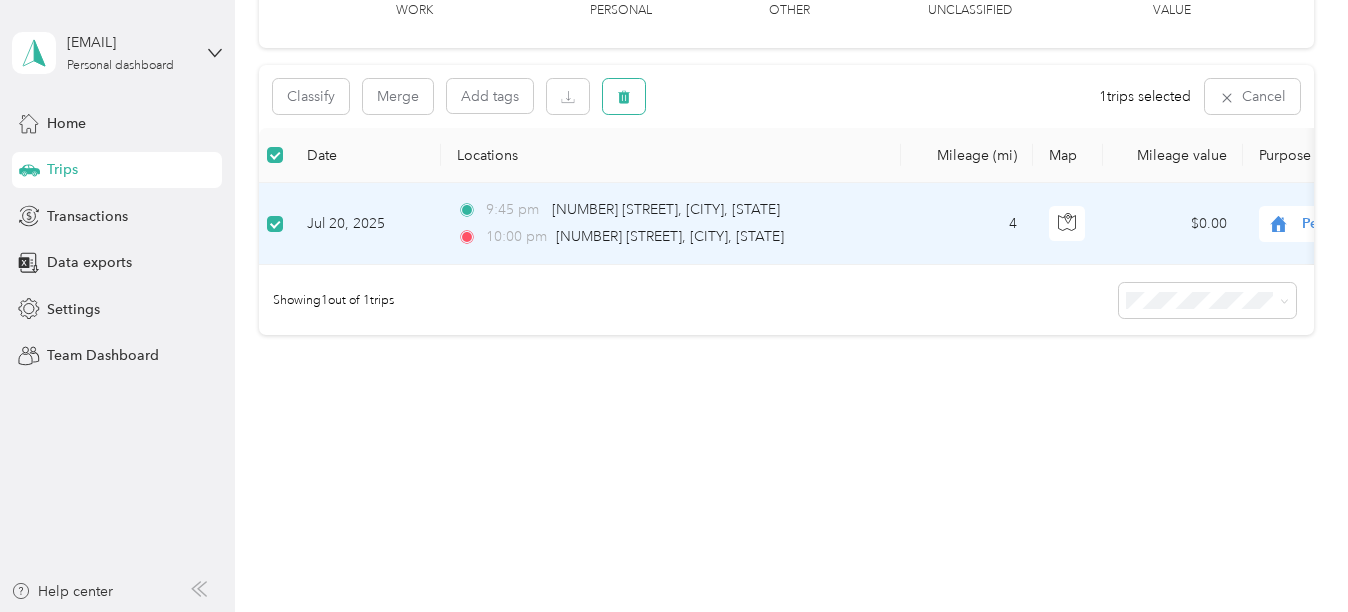 click 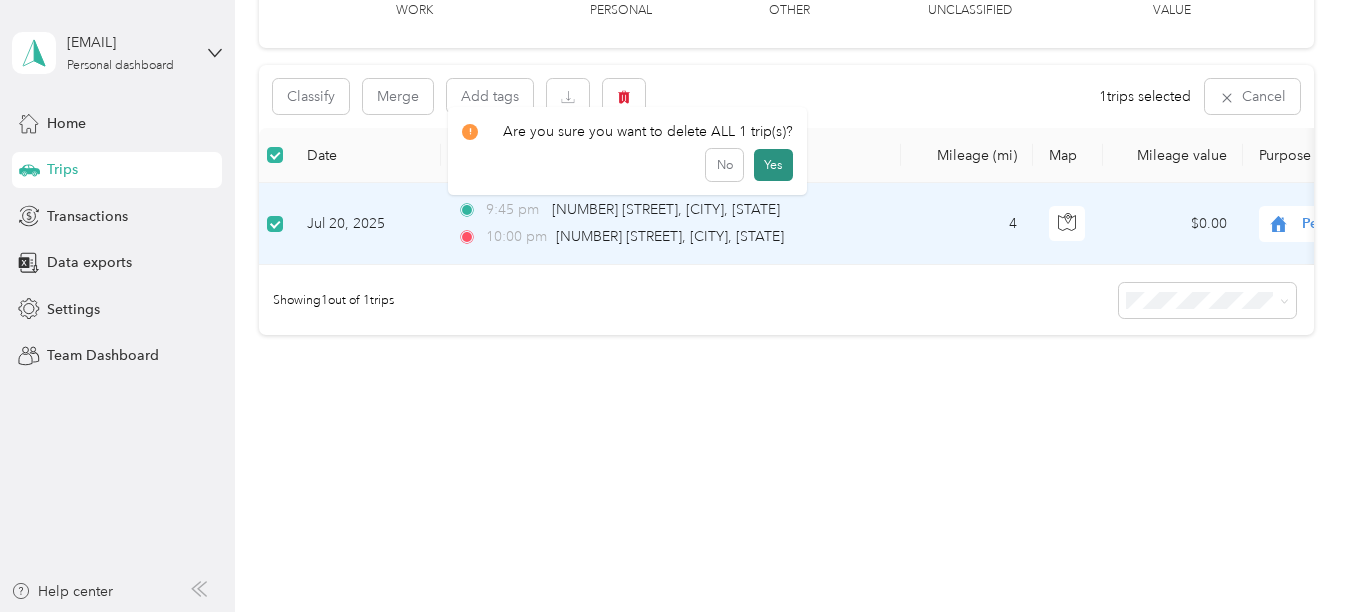 click on "Yes" at bounding box center [773, 165] 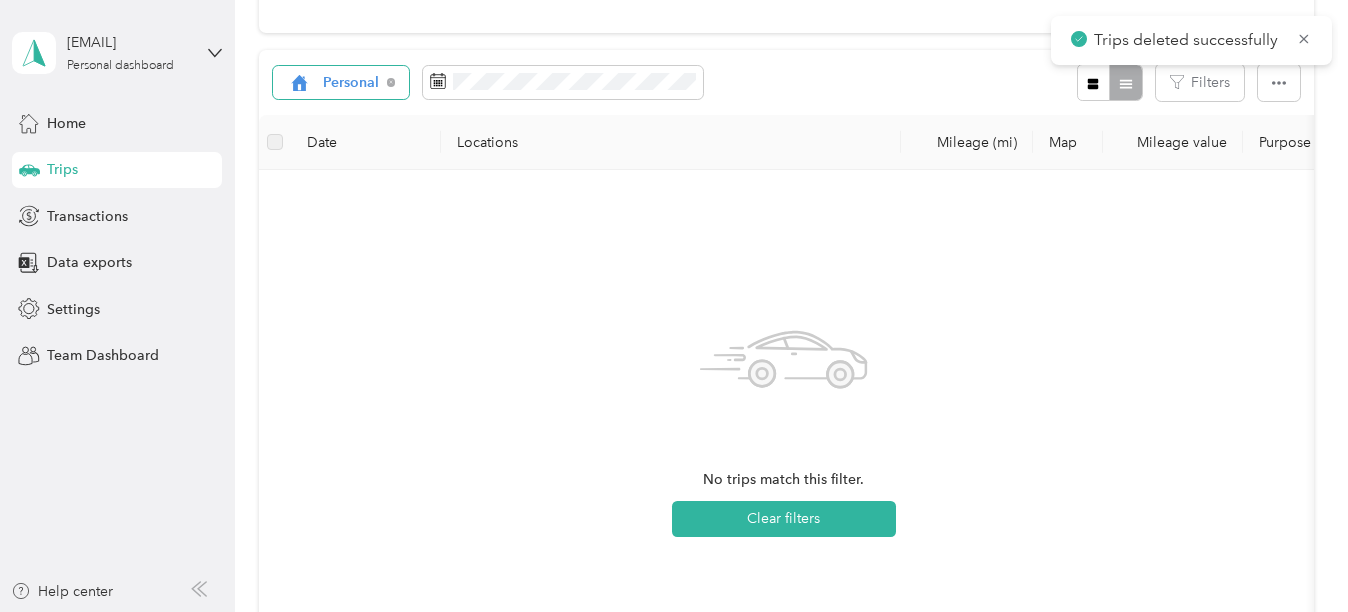 click on "Personal" at bounding box center [351, 83] 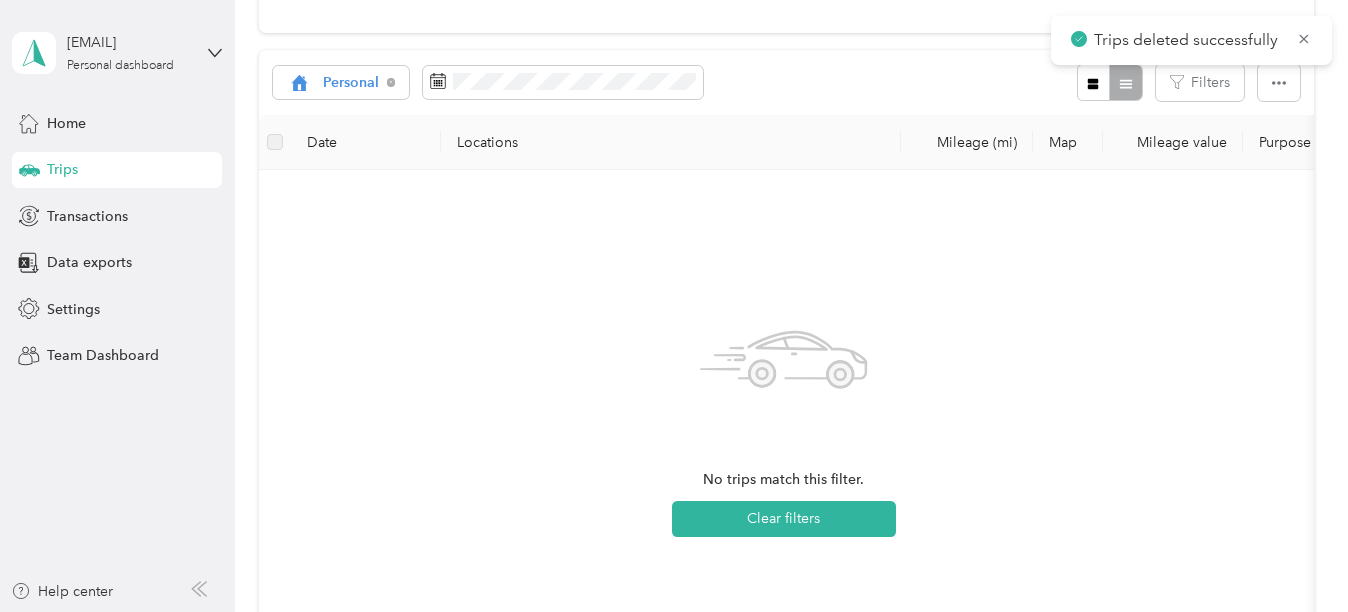 click on "Unclassified" at bounding box center [374, 153] 